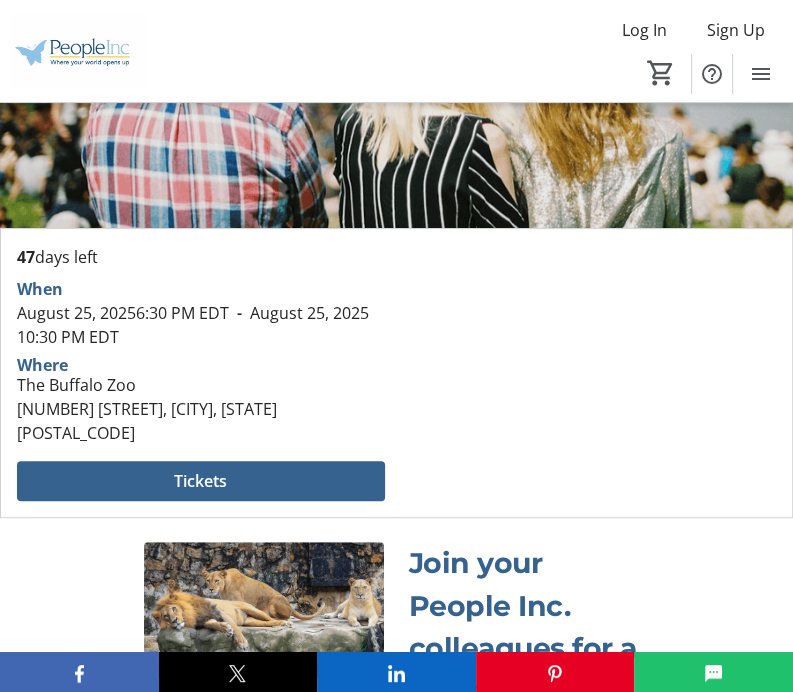 scroll, scrollTop: 328, scrollLeft: 0, axis: vertical 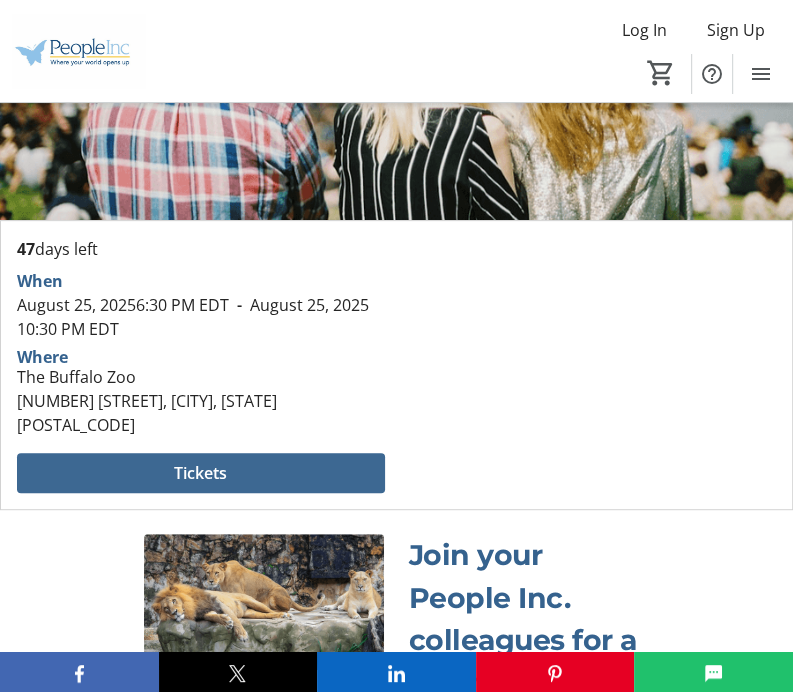 click at bounding box center [201, 473] 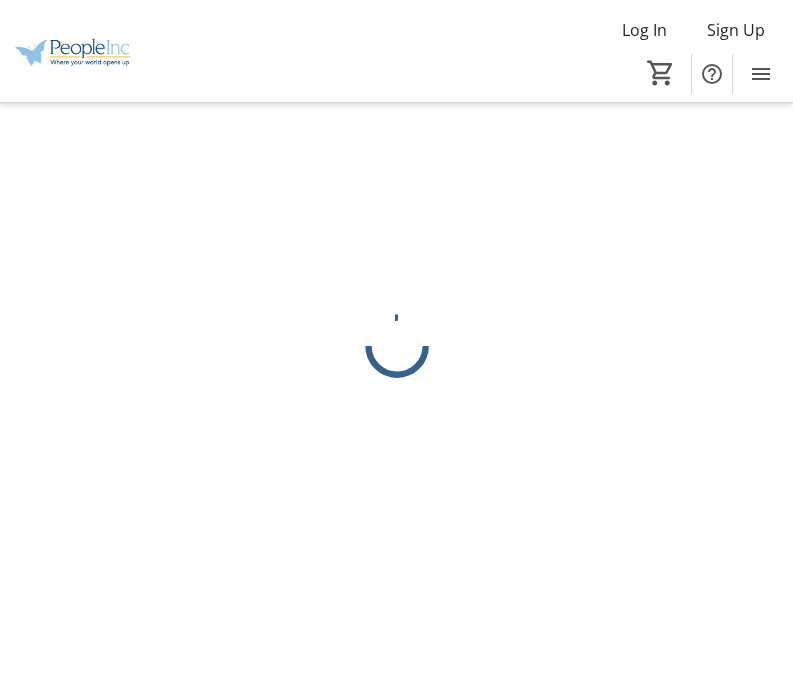 scroll, scrollTop: 0, scrollLeft: 0, axis: both 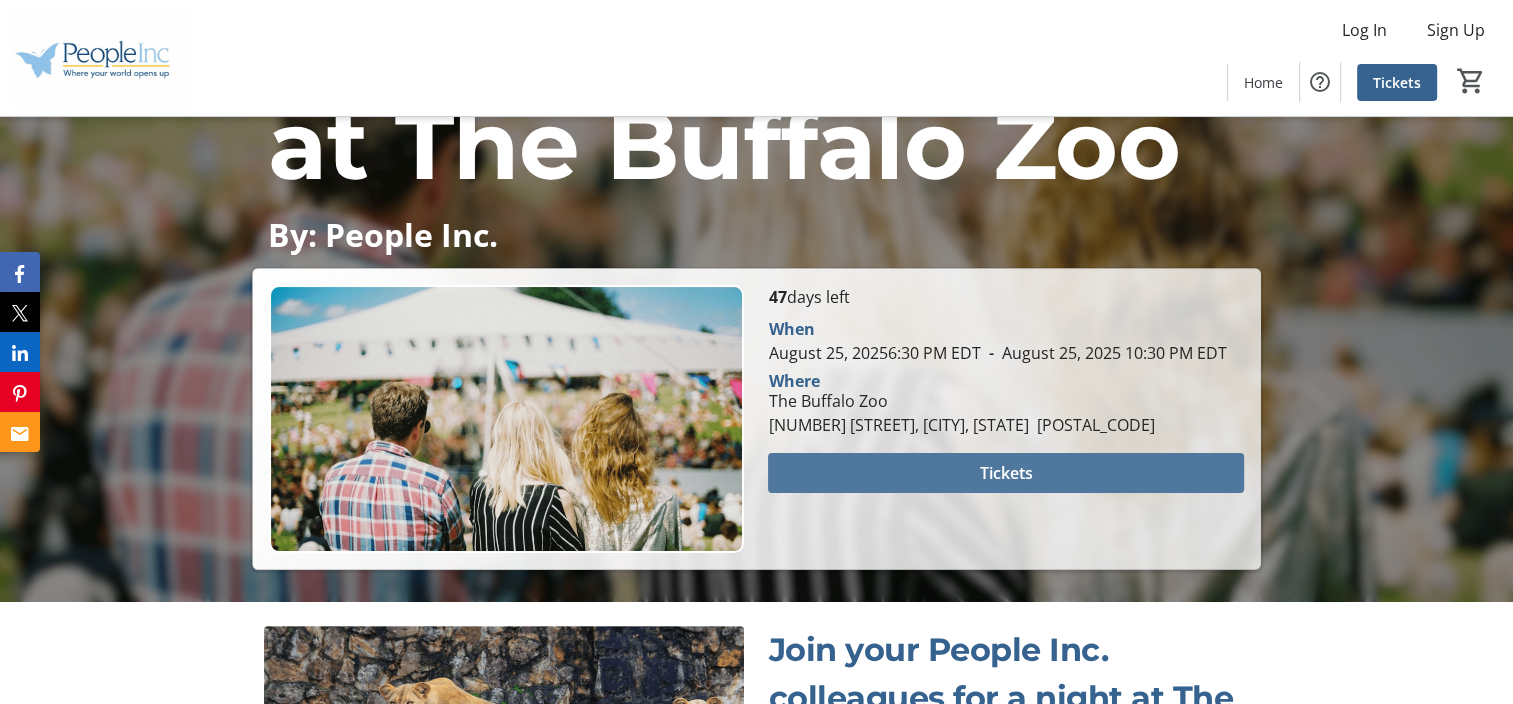 click at bounding box center (1005, 473) 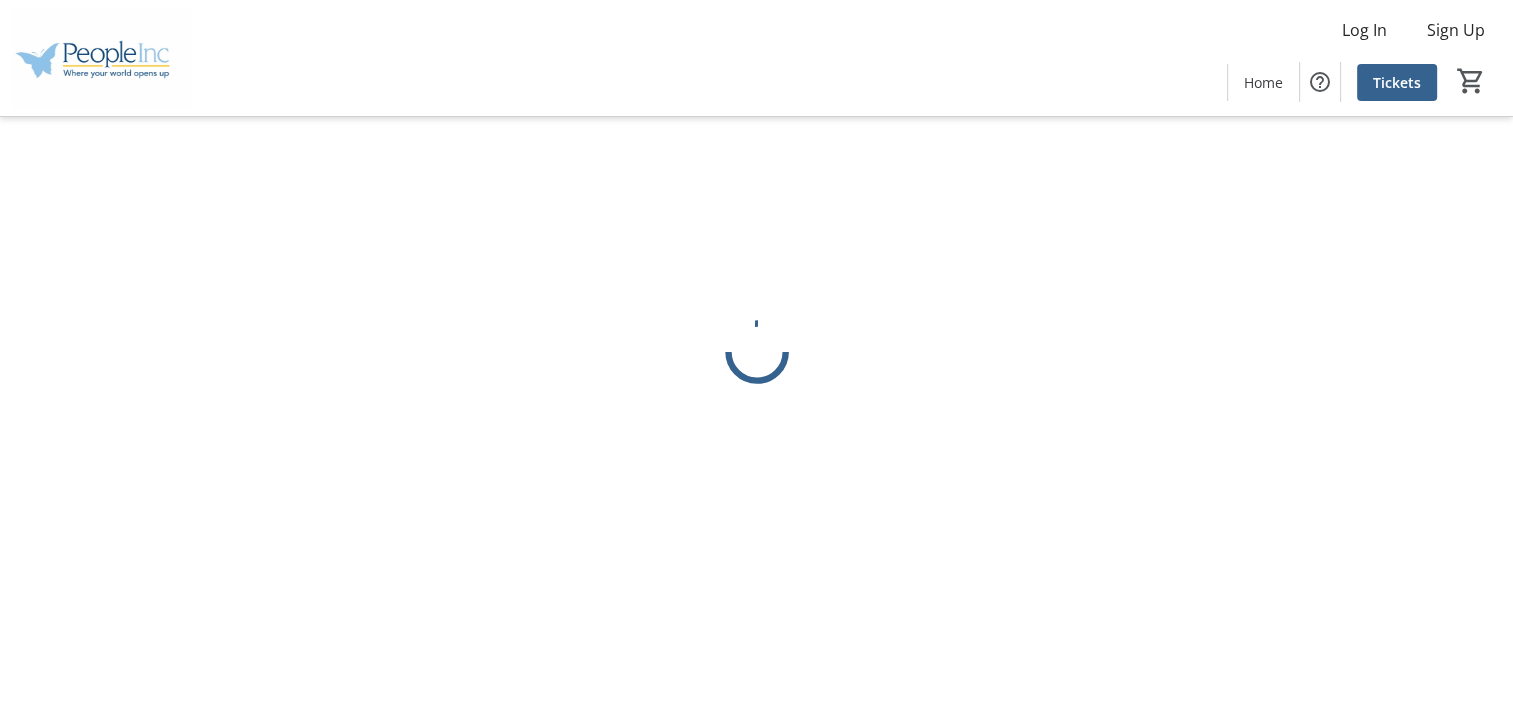 scroll, scrollTop: 0, scrollLeft: 0, axis: both 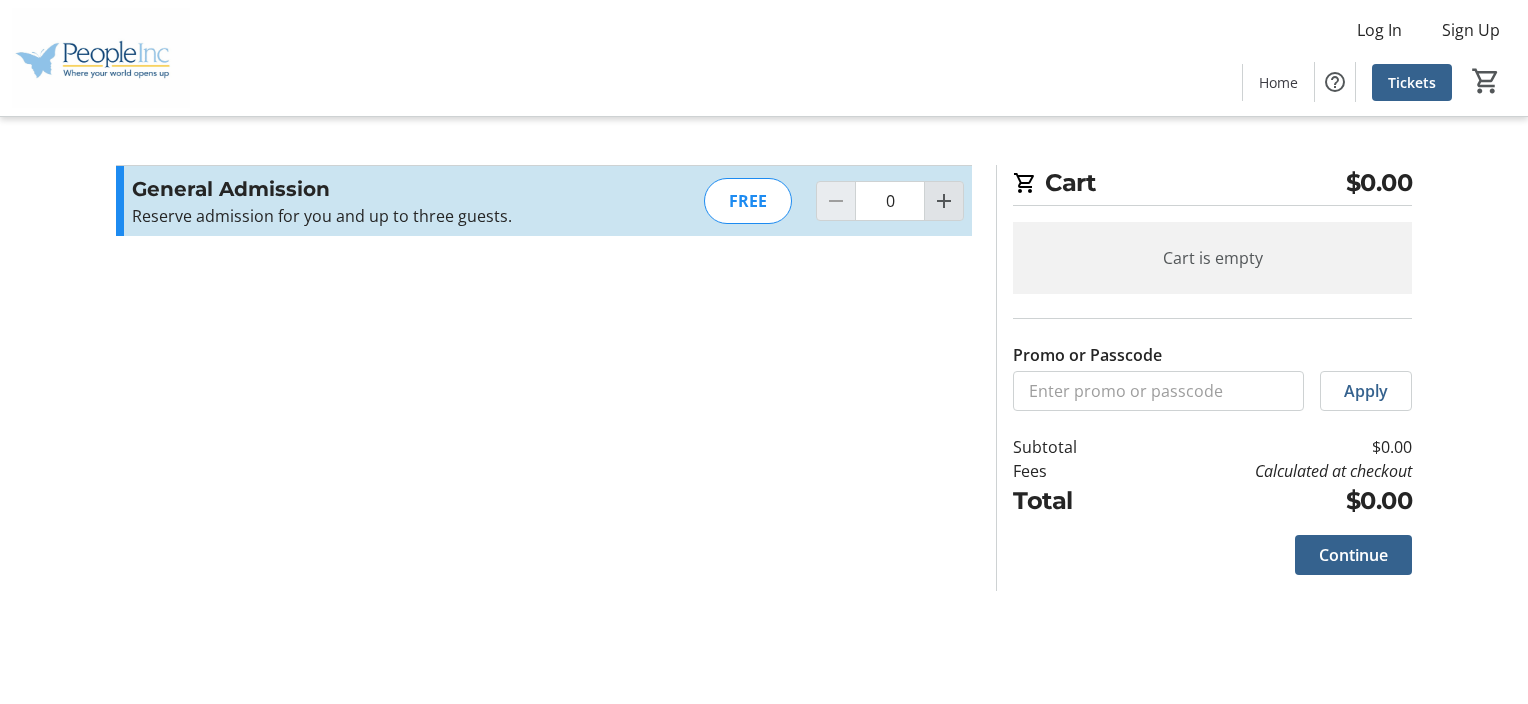 click at bounding box center (944, 201) 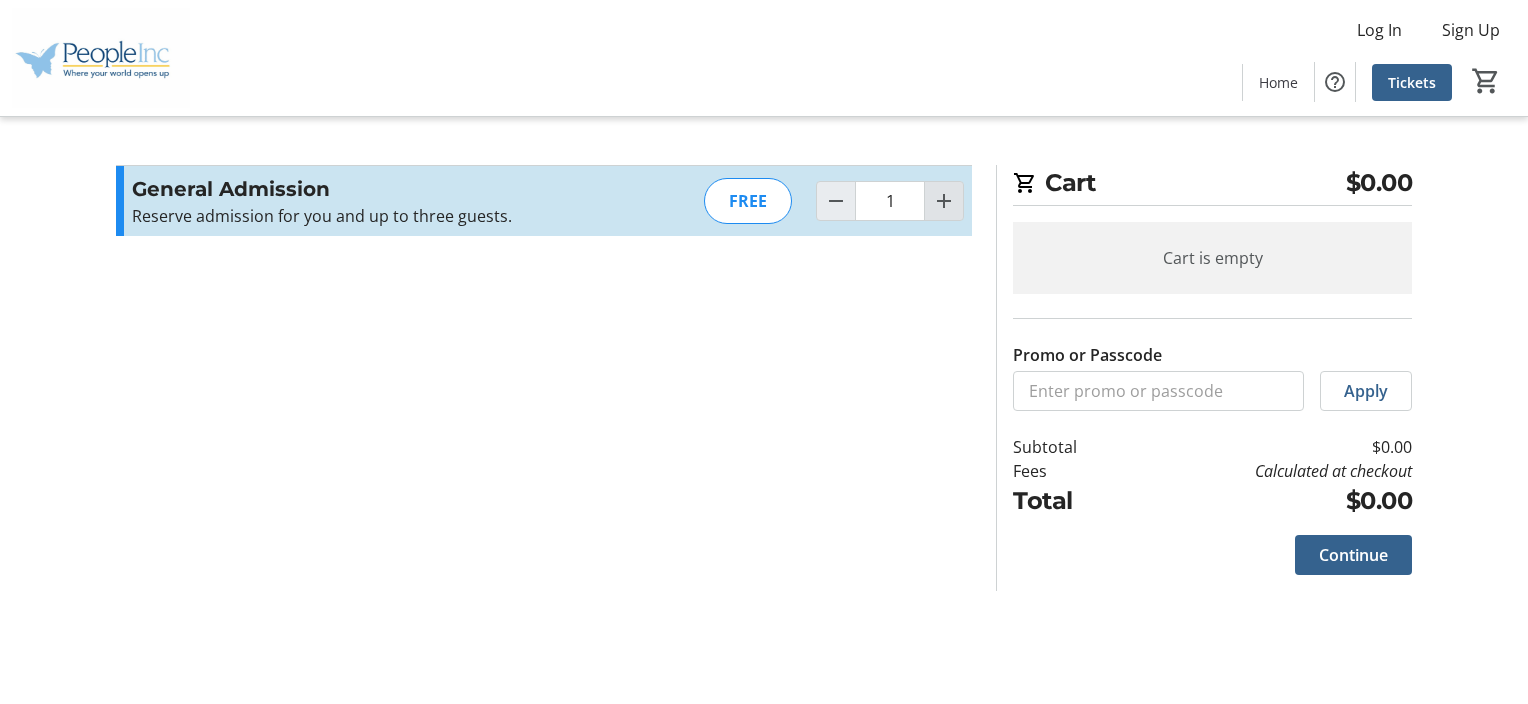 click at bounding box center (944, 201) 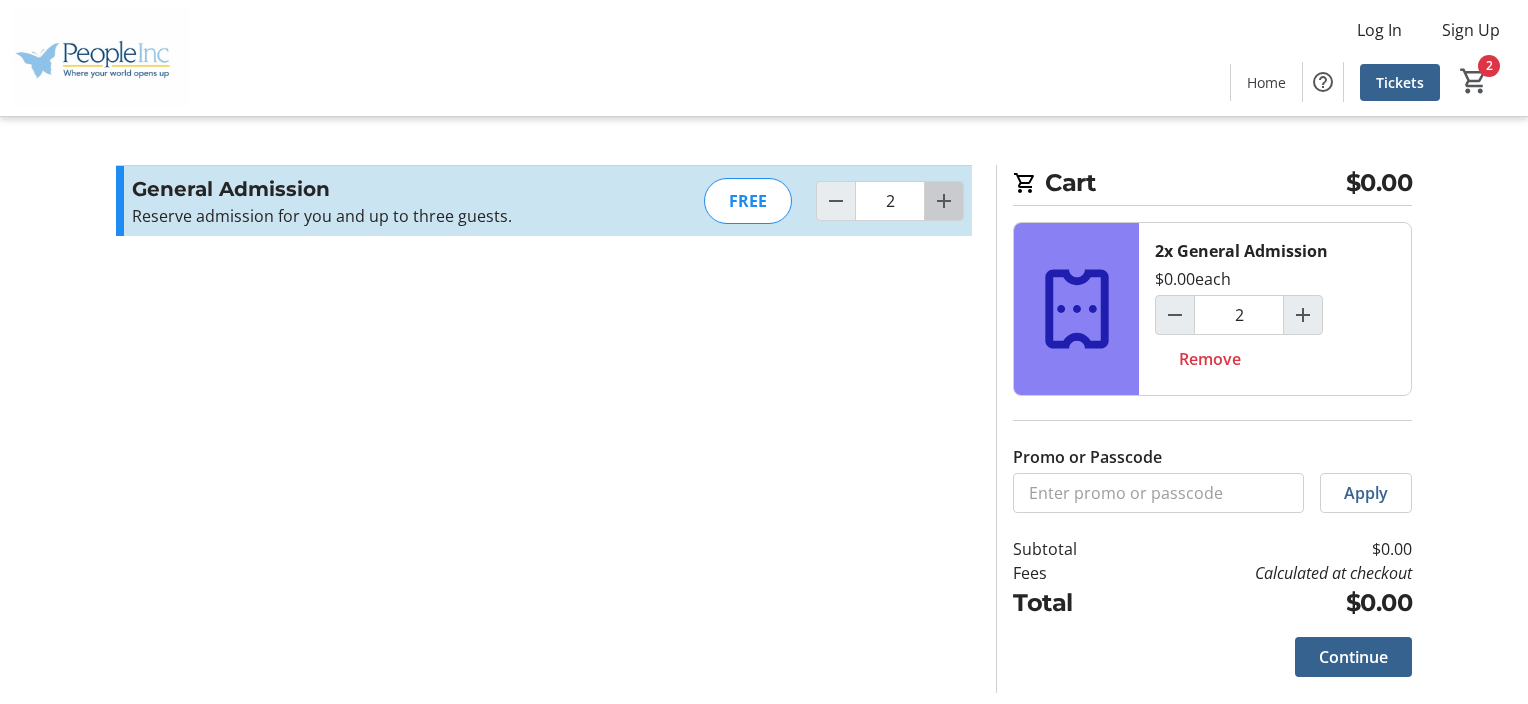 click at bounding box center (944, 201) 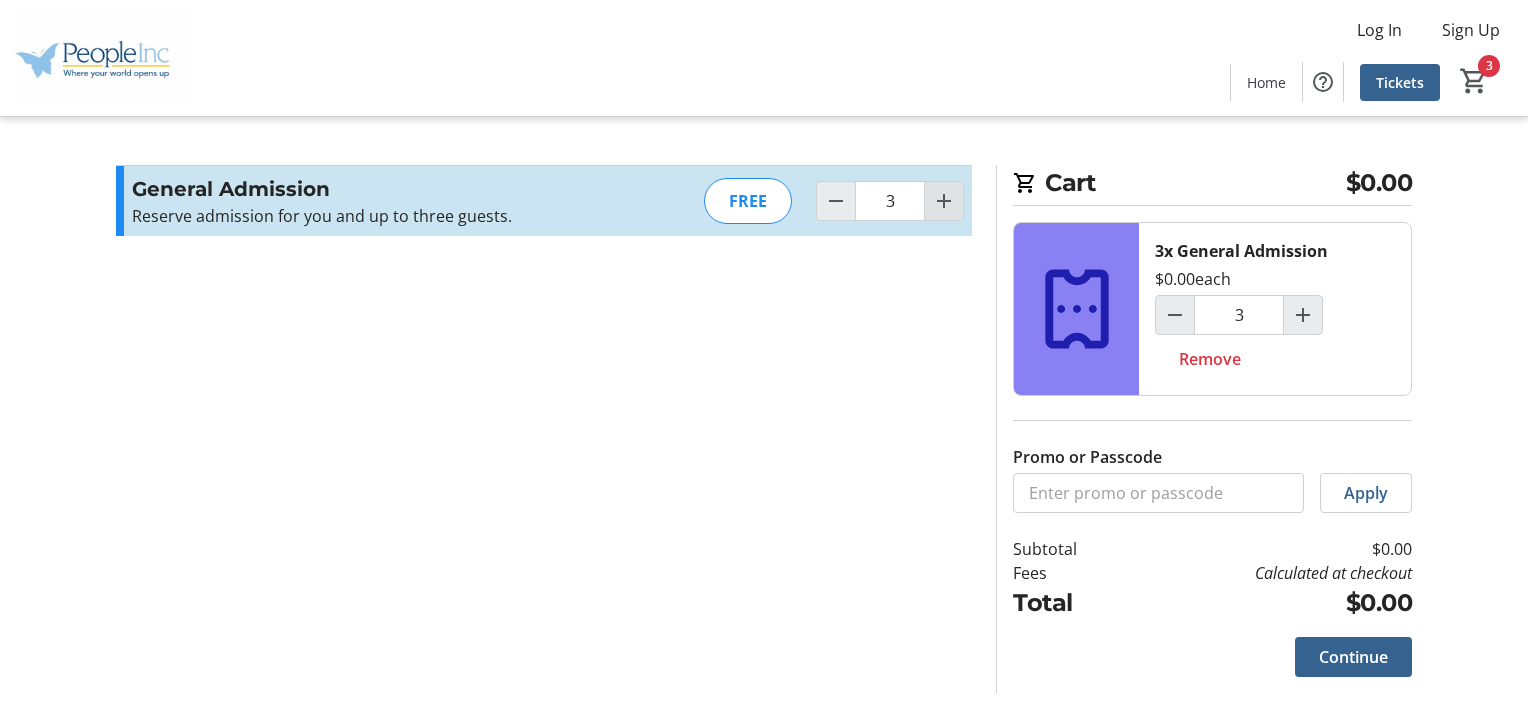 click at bounding box center [944, 201] 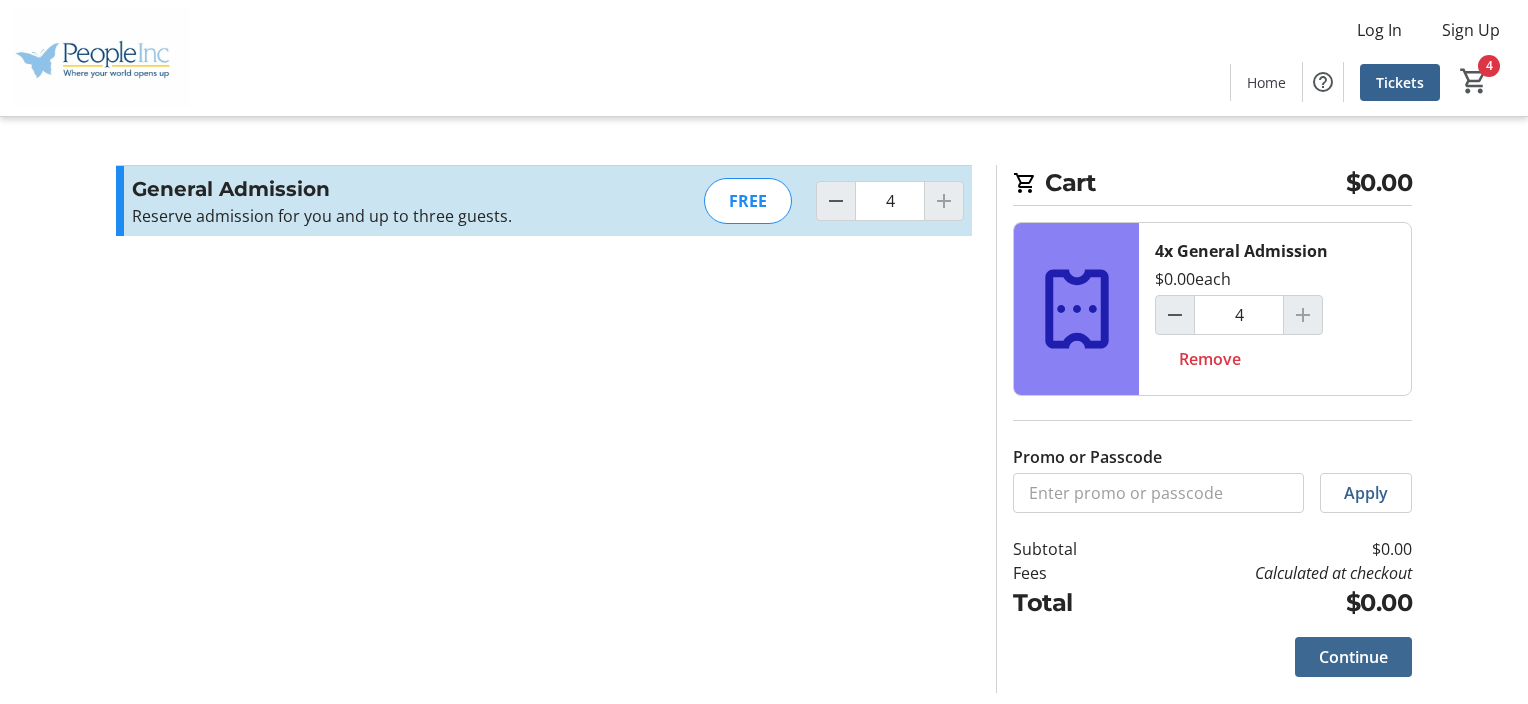 click on "Continue" at bounding box center (1353, 657) 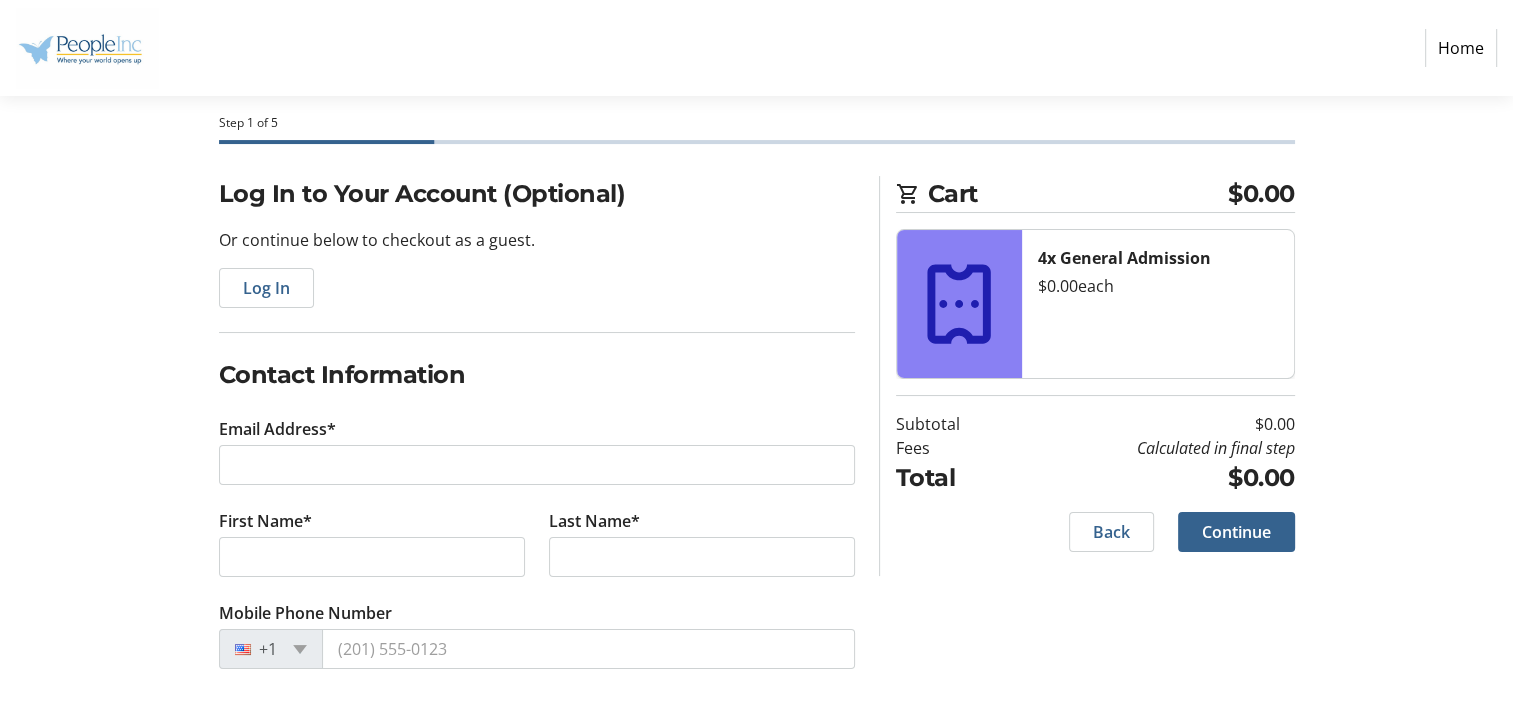 scroll, scrollTop: 97, scrollLeft: 0, axis: vertical 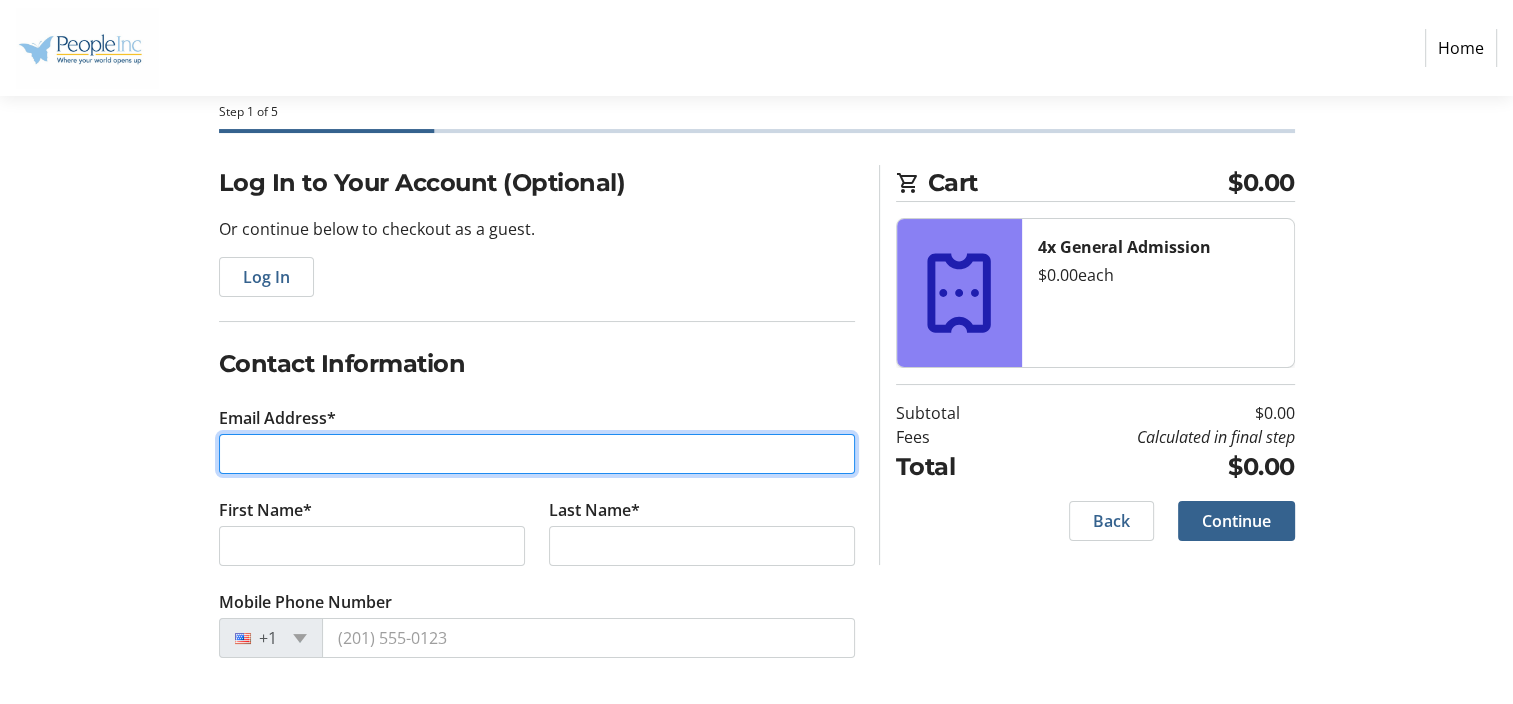 click on "Email Address*" at bounding box center (537, 454) 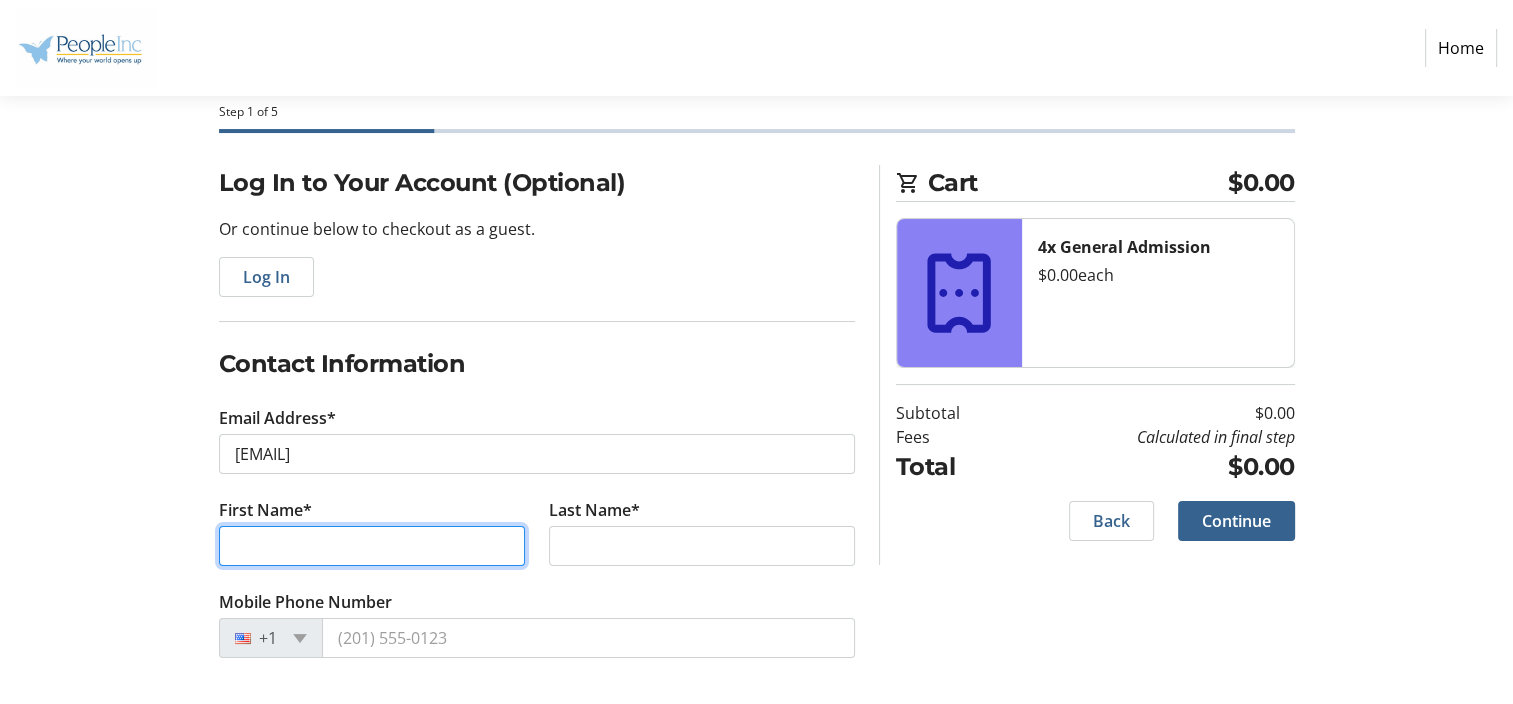 type on "[FIRST]" 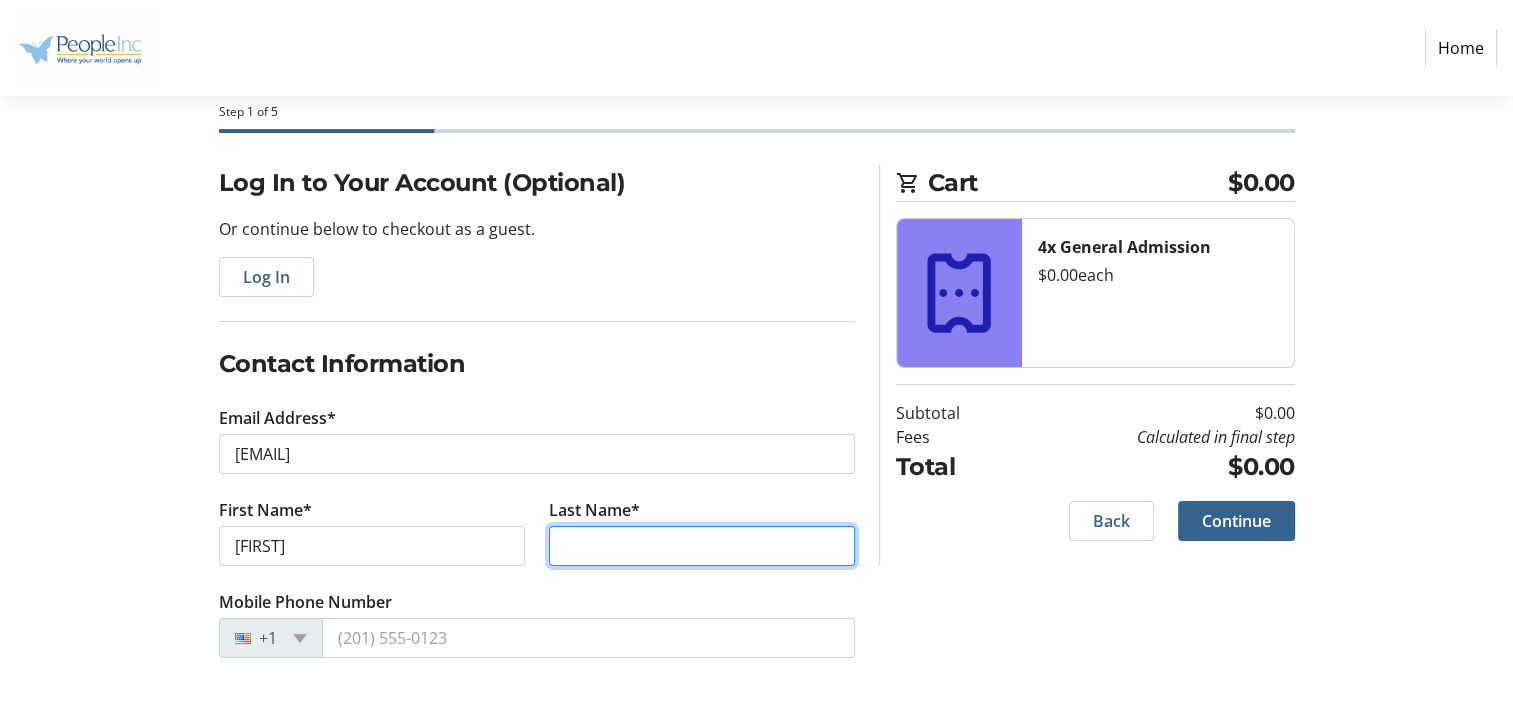 type on "[LAST]" 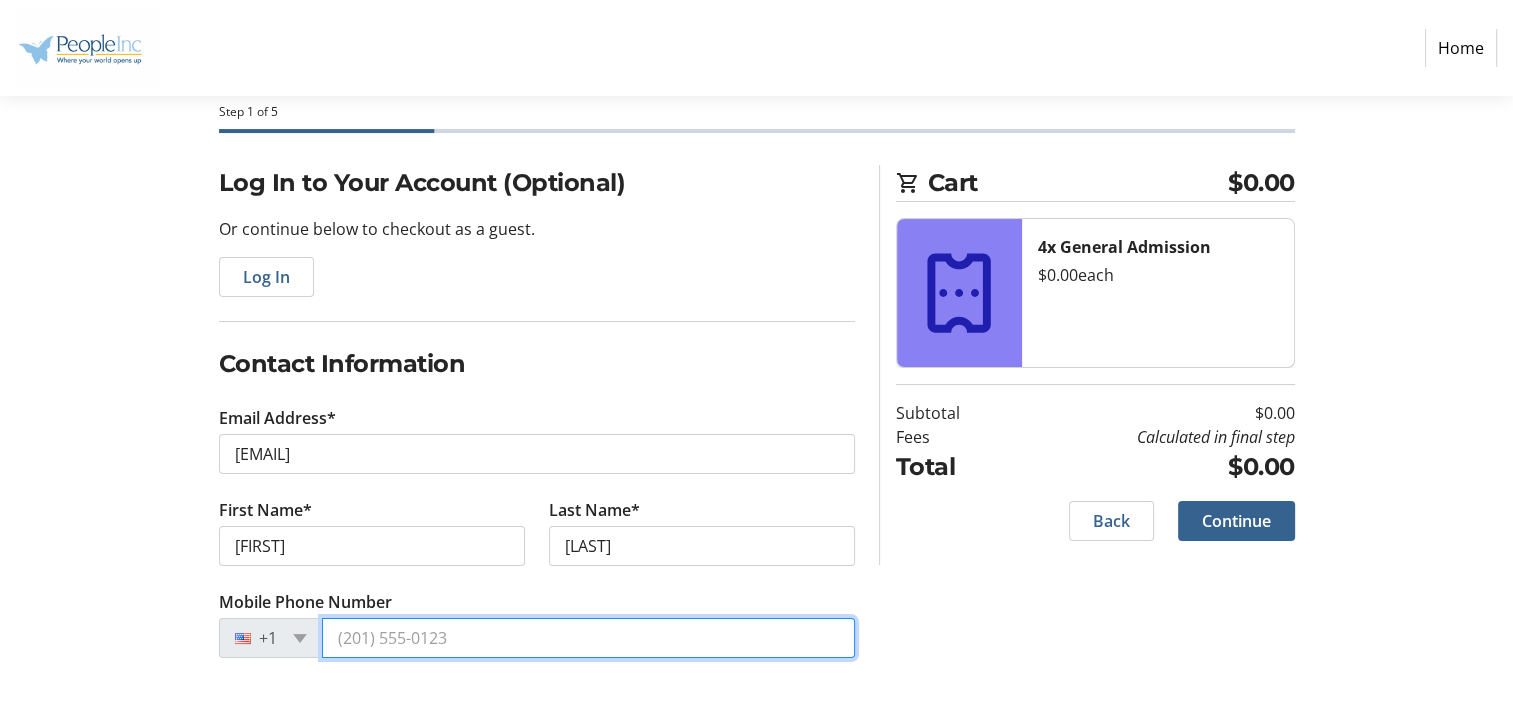 type on "[PHONE]" 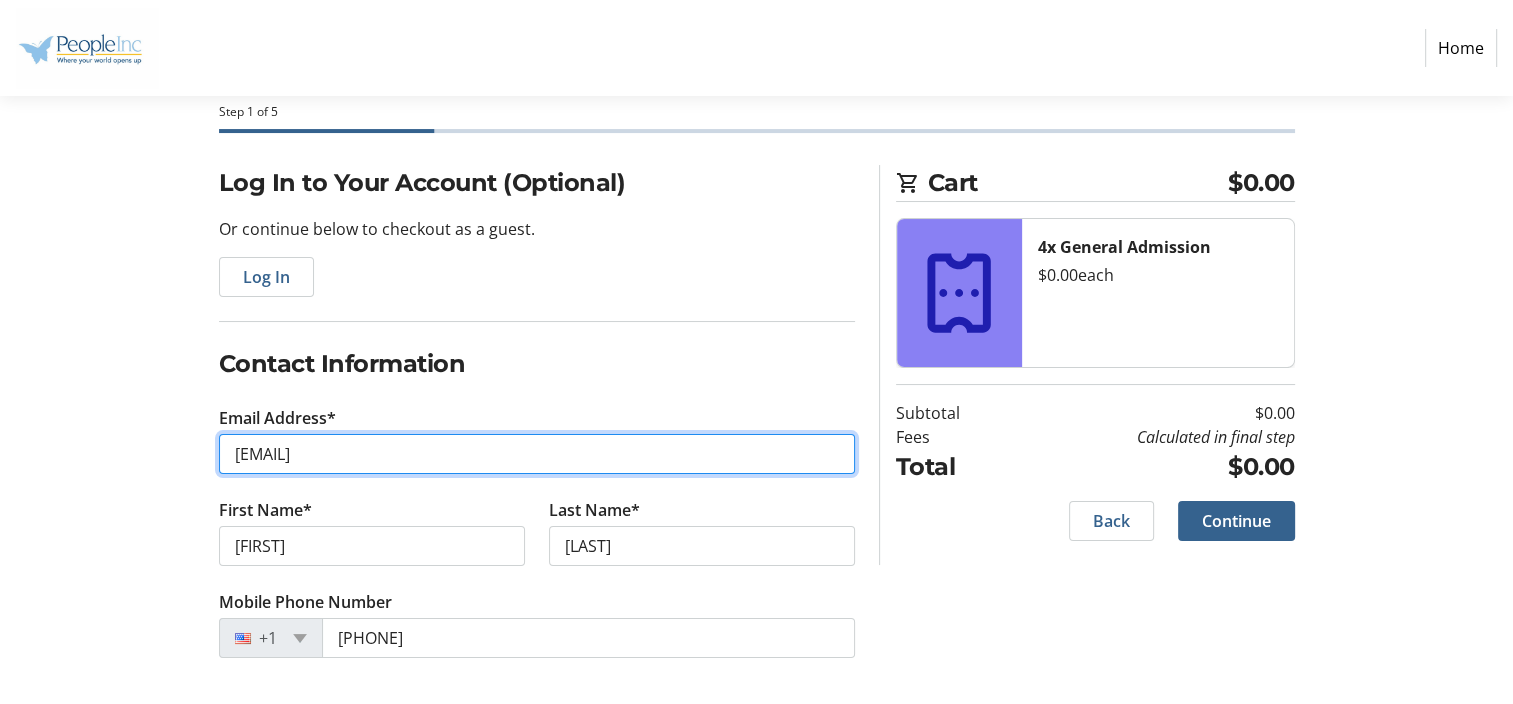 drag, startPoint x: 523, startPoint y: 448, endPoint x: 175, endPoint y: 487, distance: 350.17853 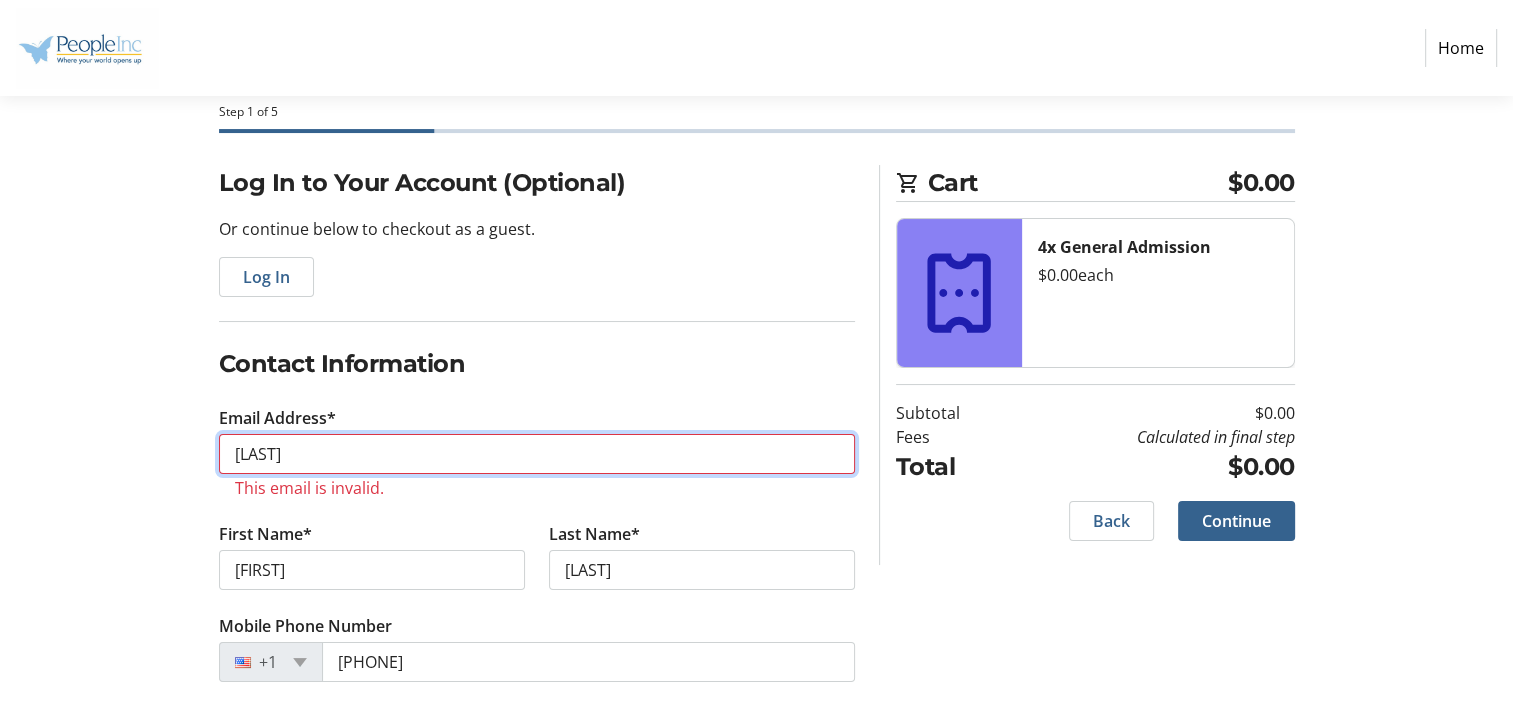 type on "[LAST][FIRST]@[DOMAIN].com" 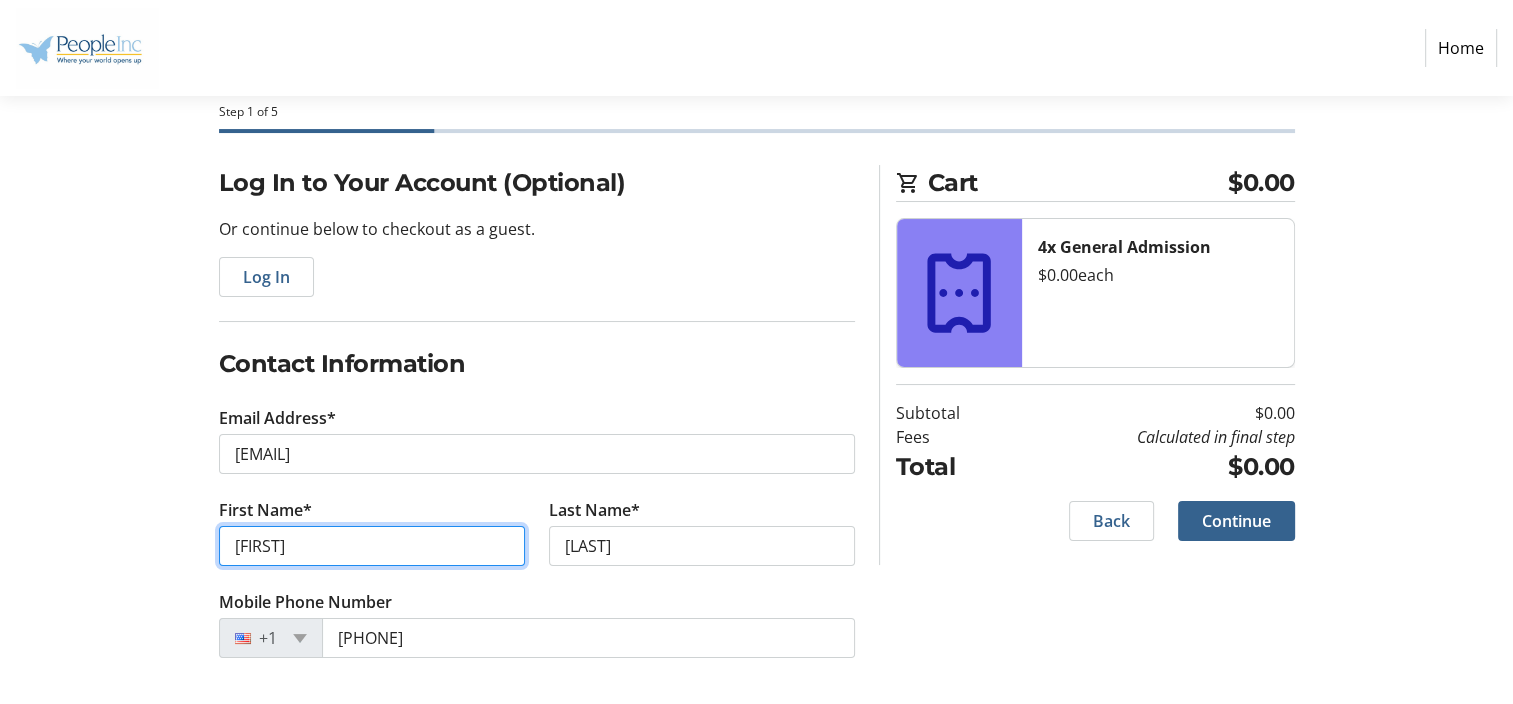 click on "[FIRST]" at bounding box center [372, 546] 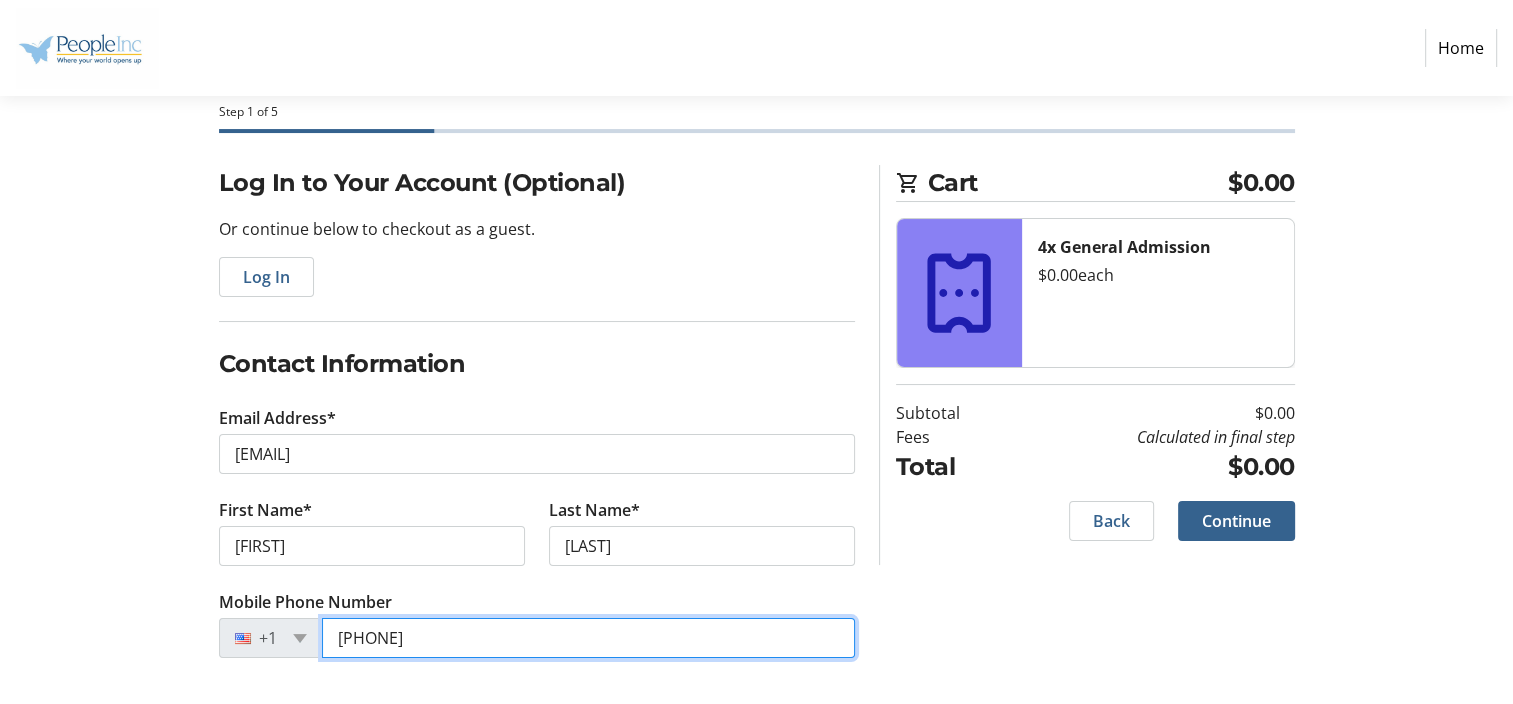 click on "[PHONE]" at bounding box center (588, 638) 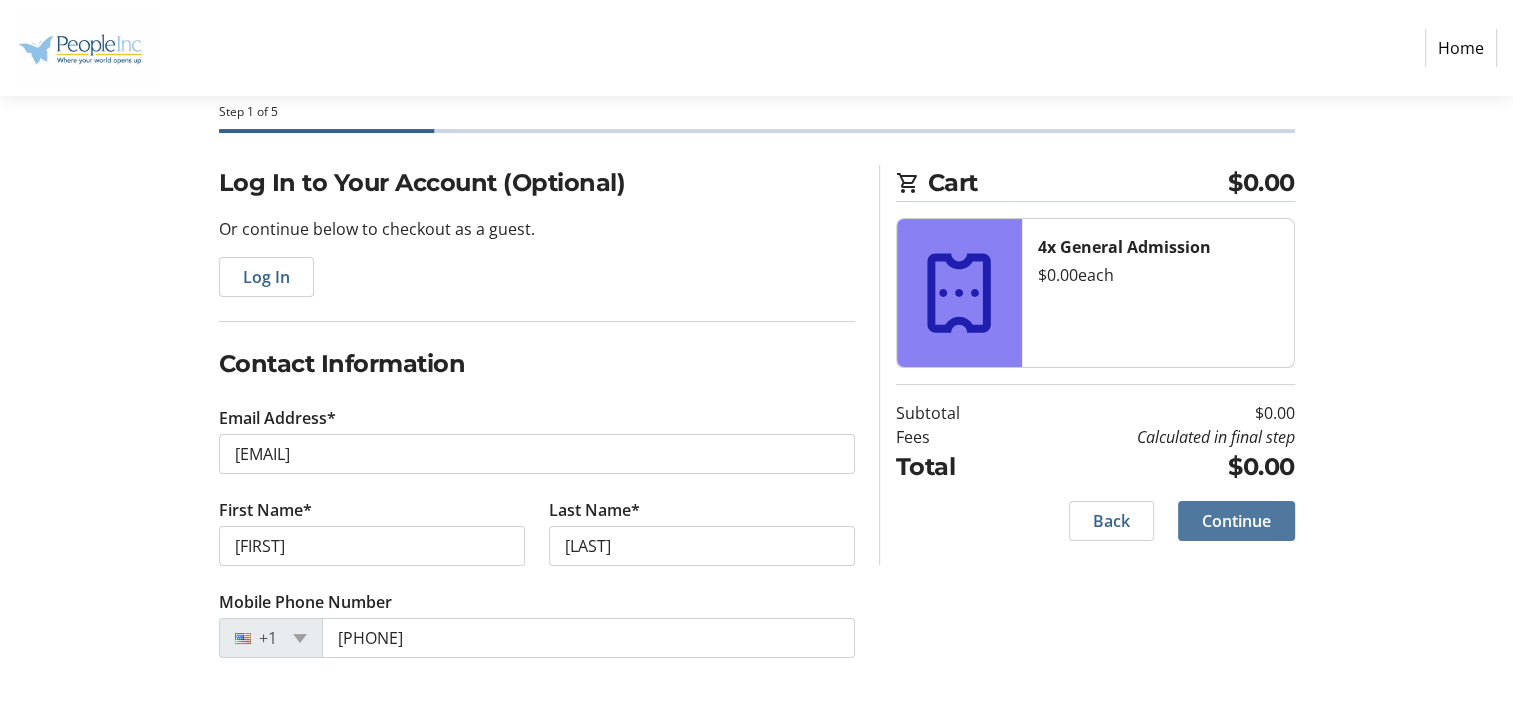 click on "Continue" at bounding box center [1236, 521] 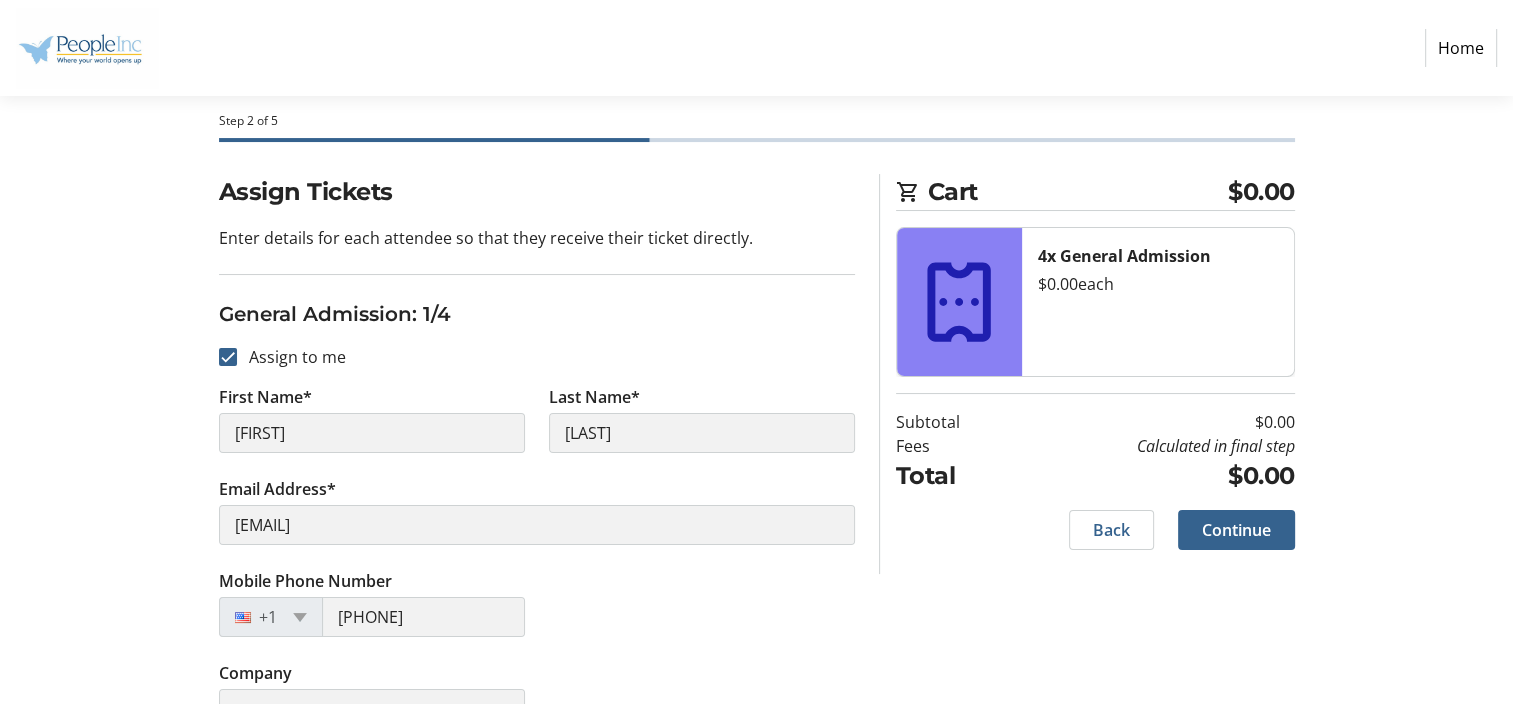 scroll, scrollTop: 0, scrollLeft: 0, axis: both 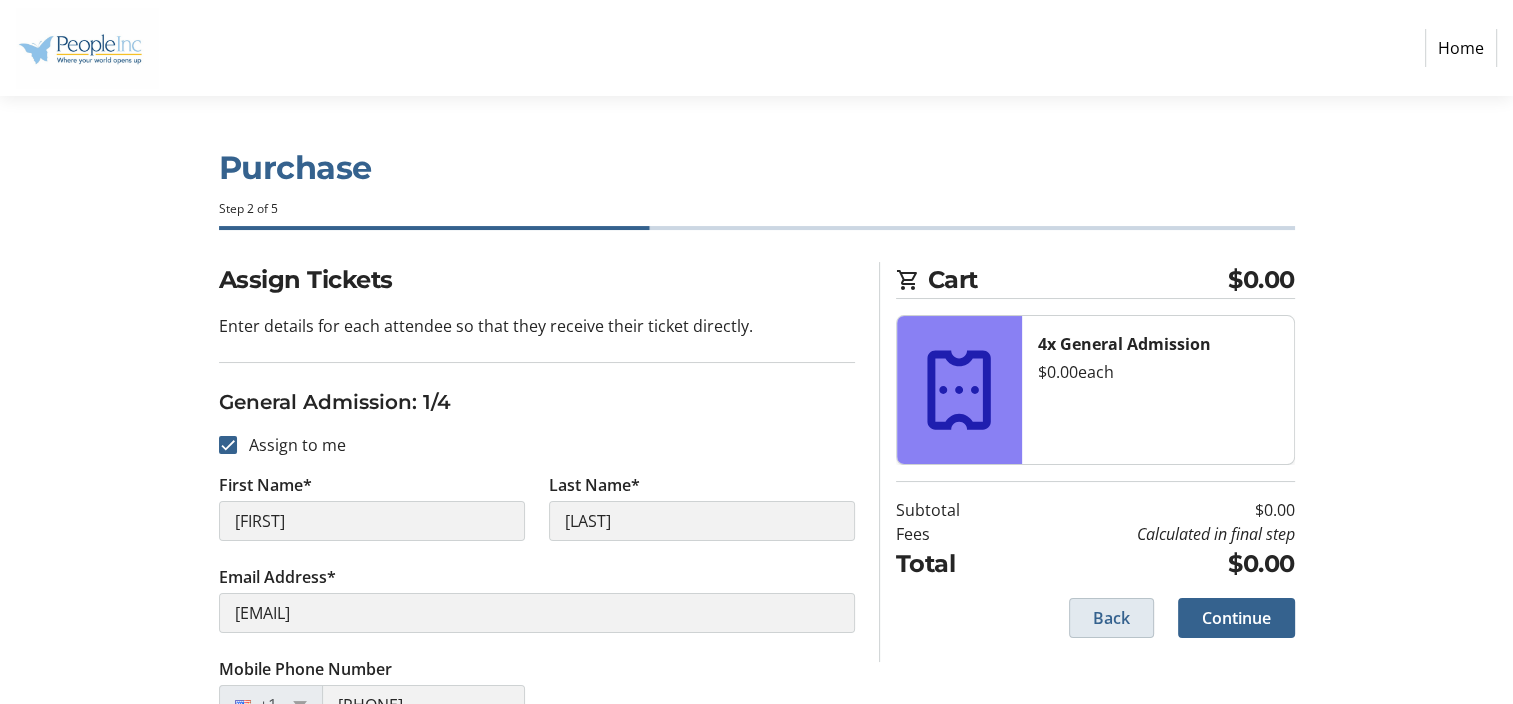 click on "Back" at bounding box center (1111, 618) 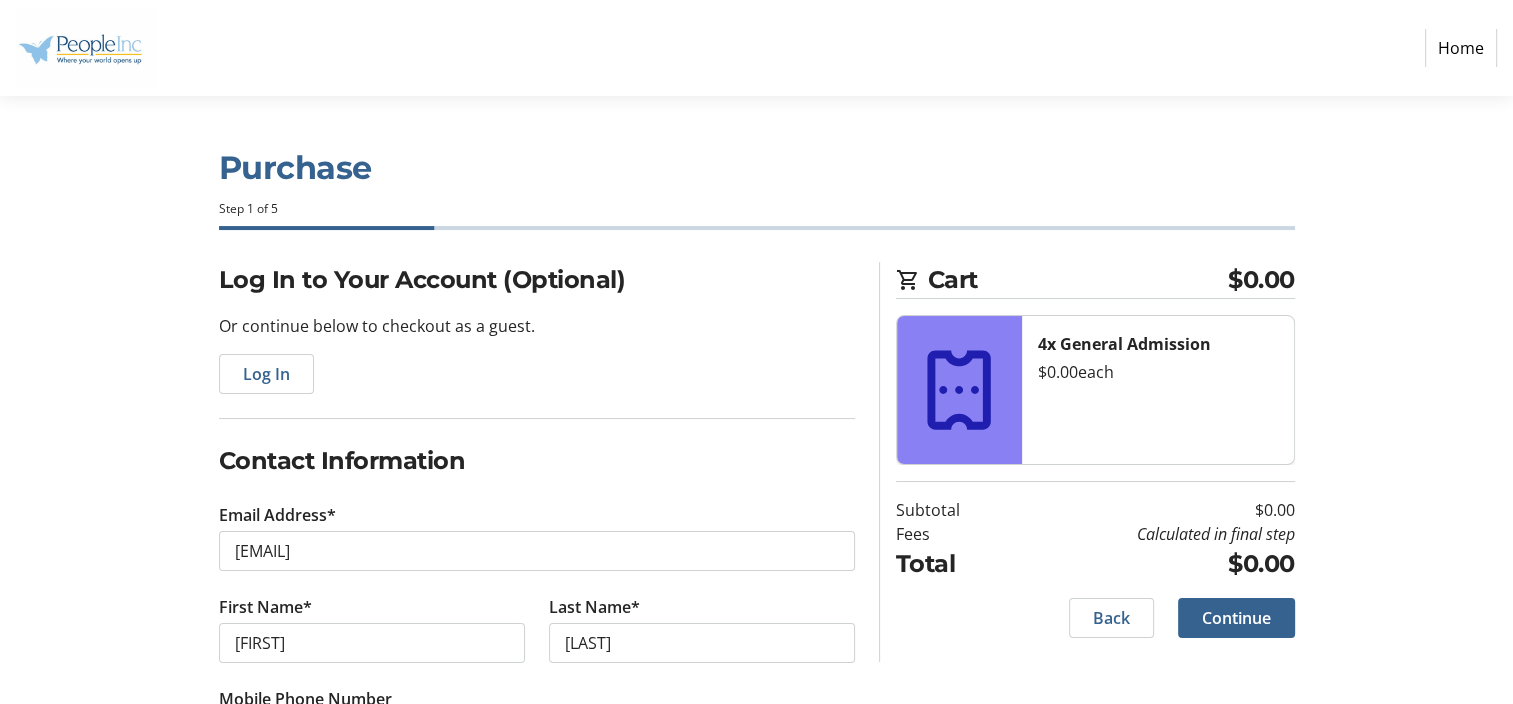 scroll, scrollTop: 97, scrollLeft: 0, axis: vertical 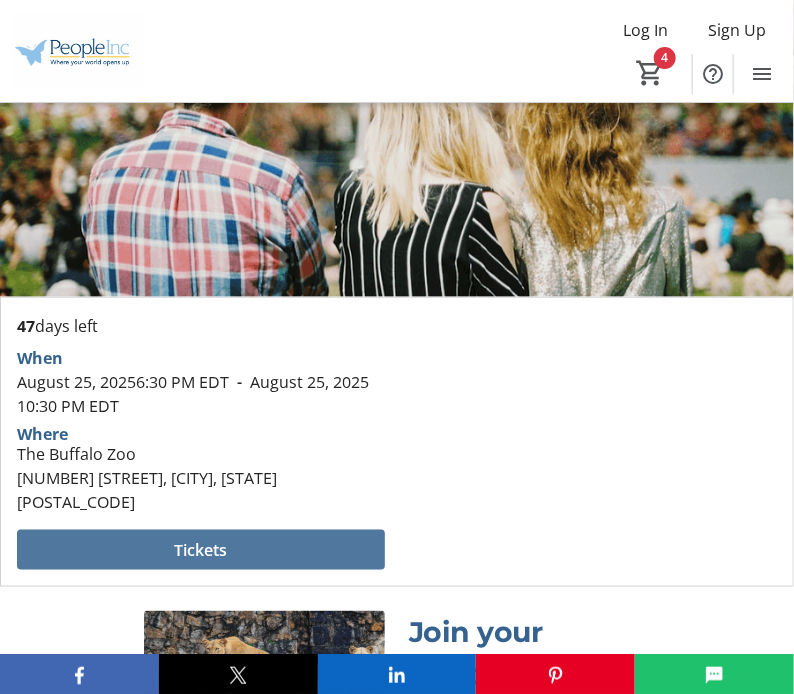 click on "Tickets" at bounding box center [201, 550] 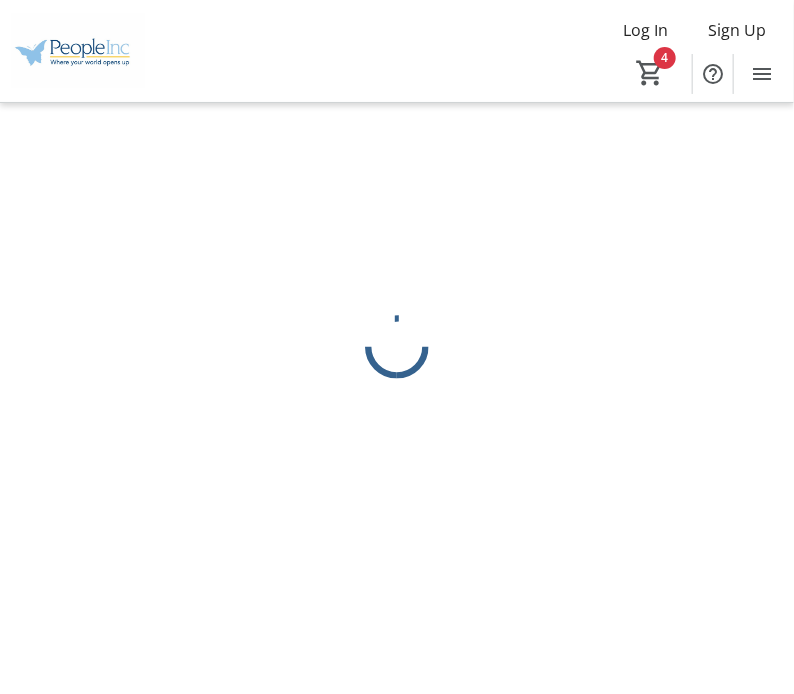 scroll, scrollTop: 0, scrollLeft: 0, axis: both 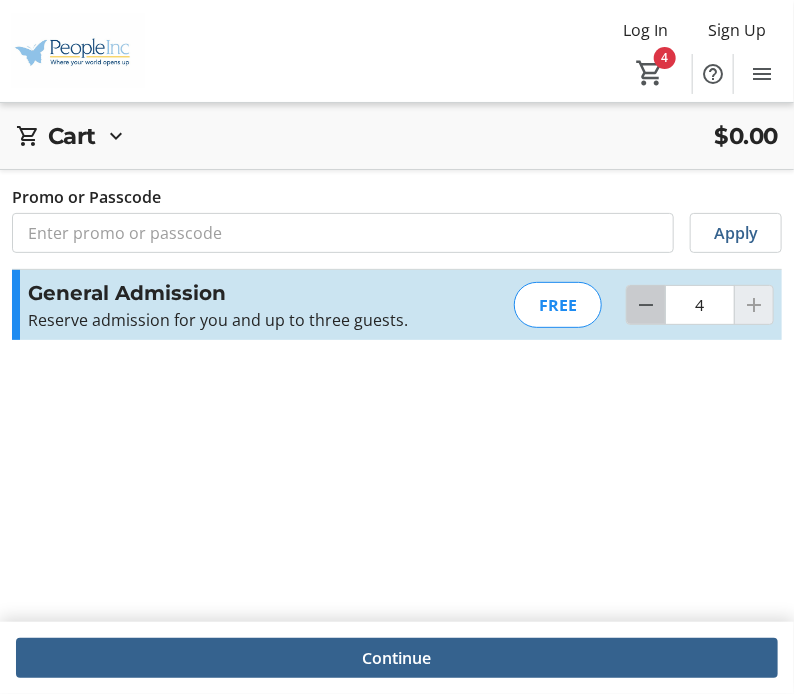 click at bounding box center [646, 305] 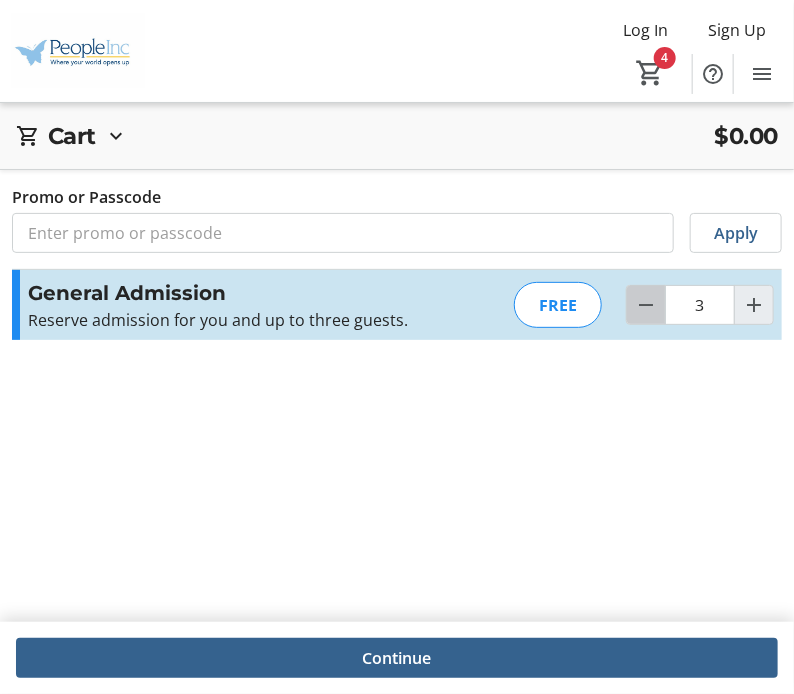 click at bounding box center [646, 305] 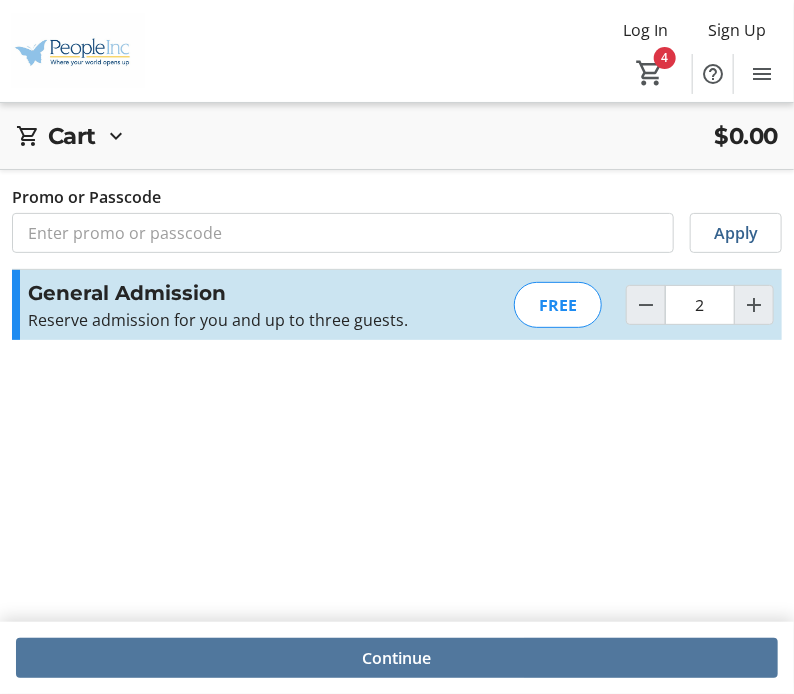 click at bounding box center [397, 658] 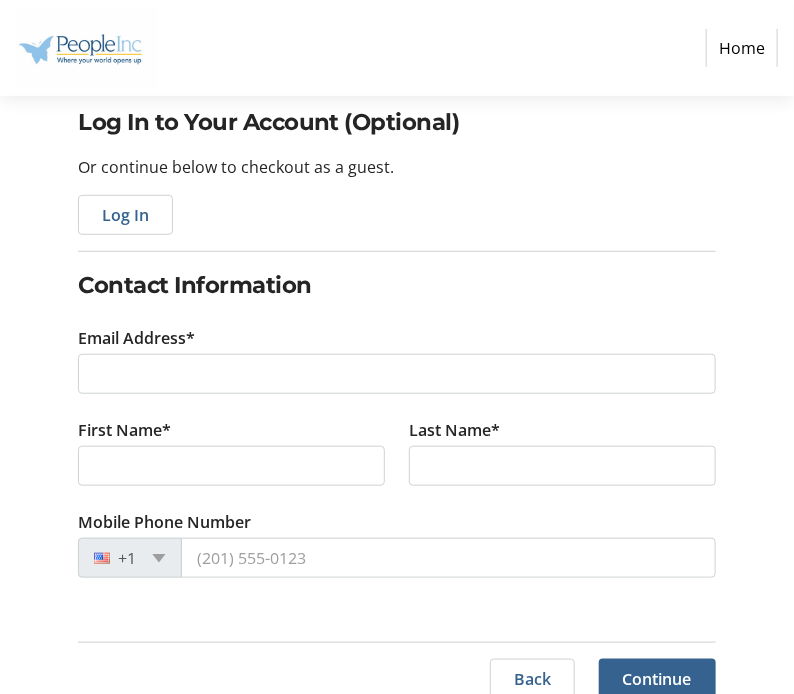 scroll, scrollTop: 188, scrollLeft: 0, axis: vertical 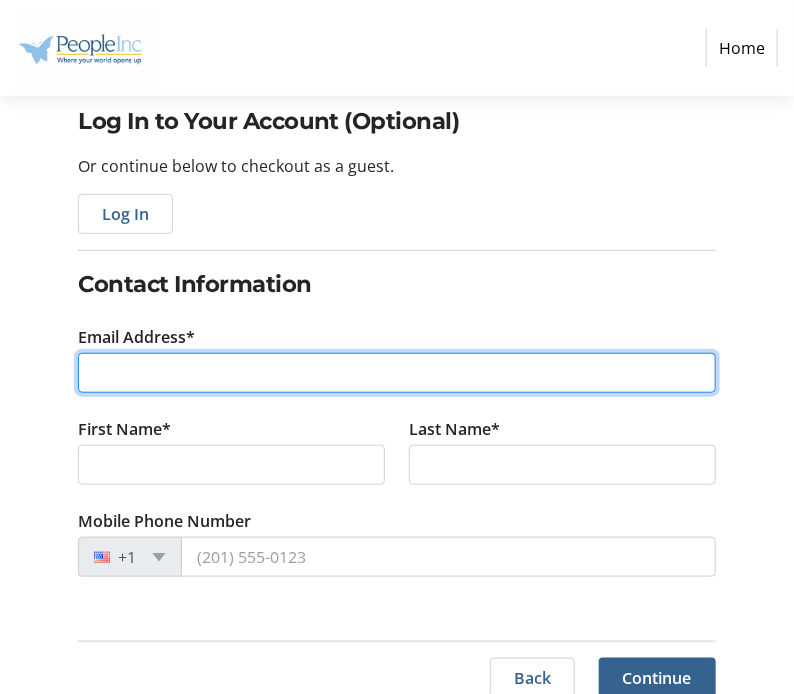 click on "Email Address*" at bounding box center (397, 373) 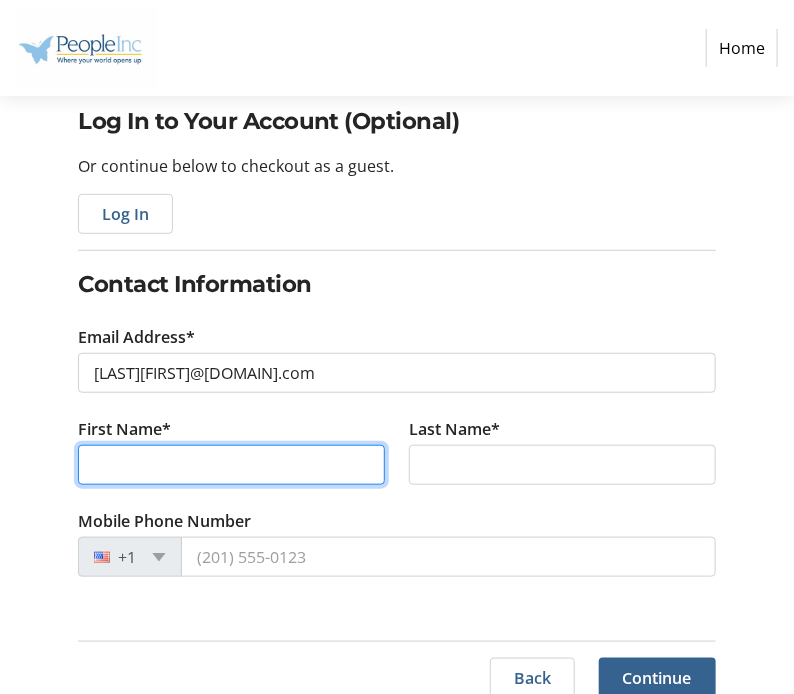 type on "[FIRST]" 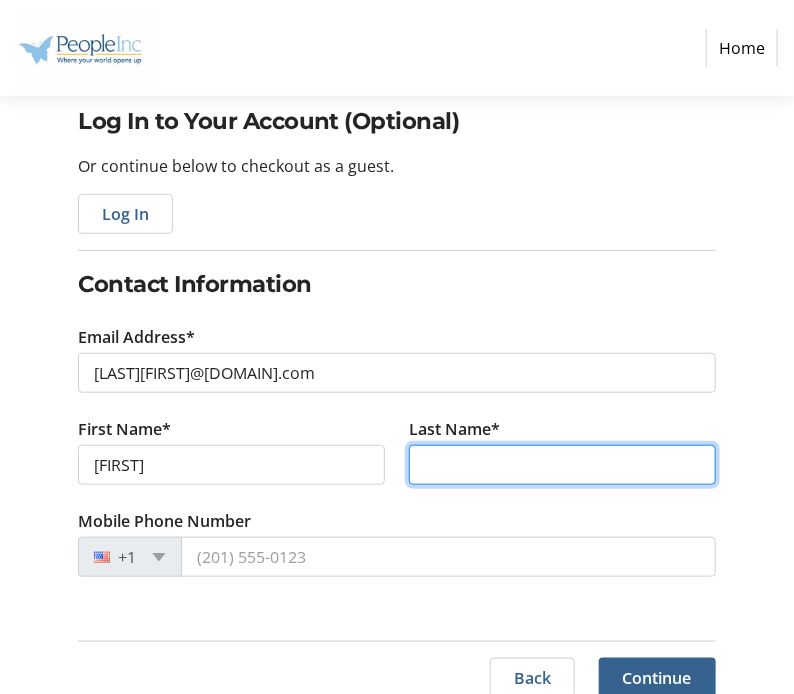 type on "[LAST]" 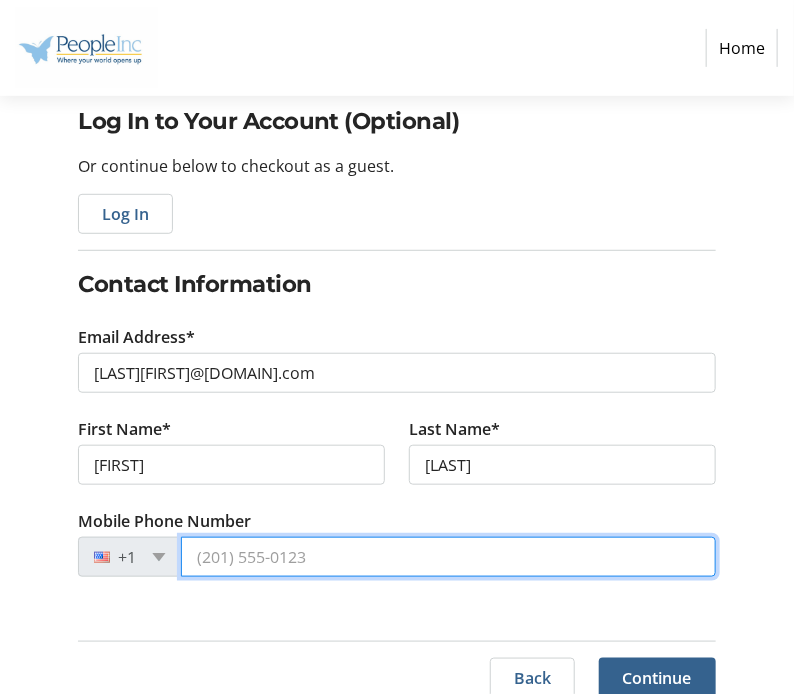 type on "[PHONE]" 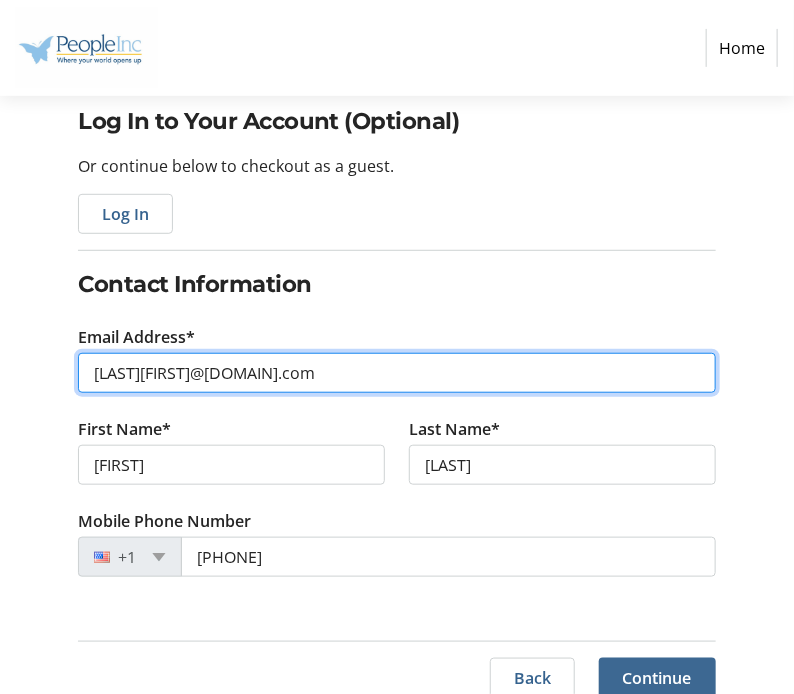type on "[LAST][FIRST]@[DOMAIN].com" 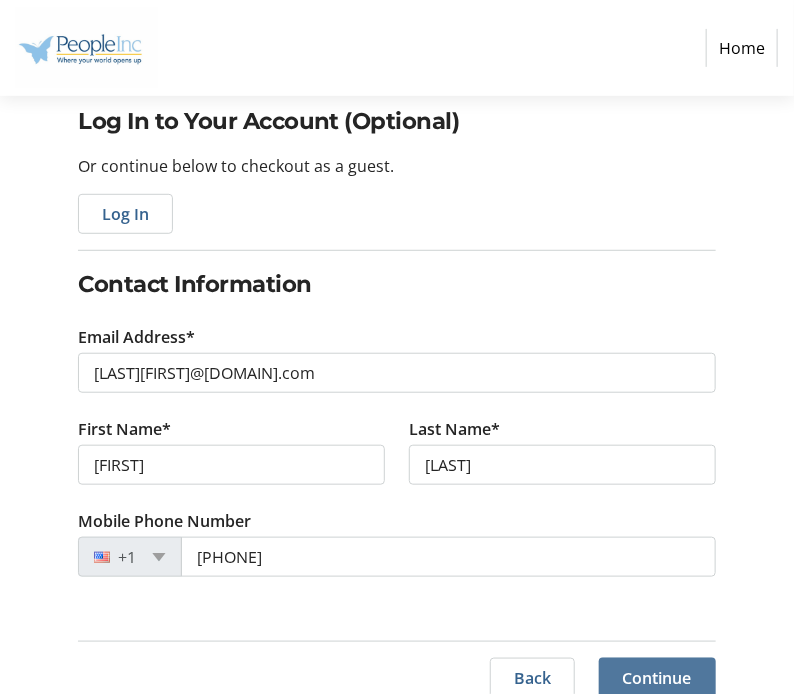 click on "Continue" at bounding box center [657, 678] 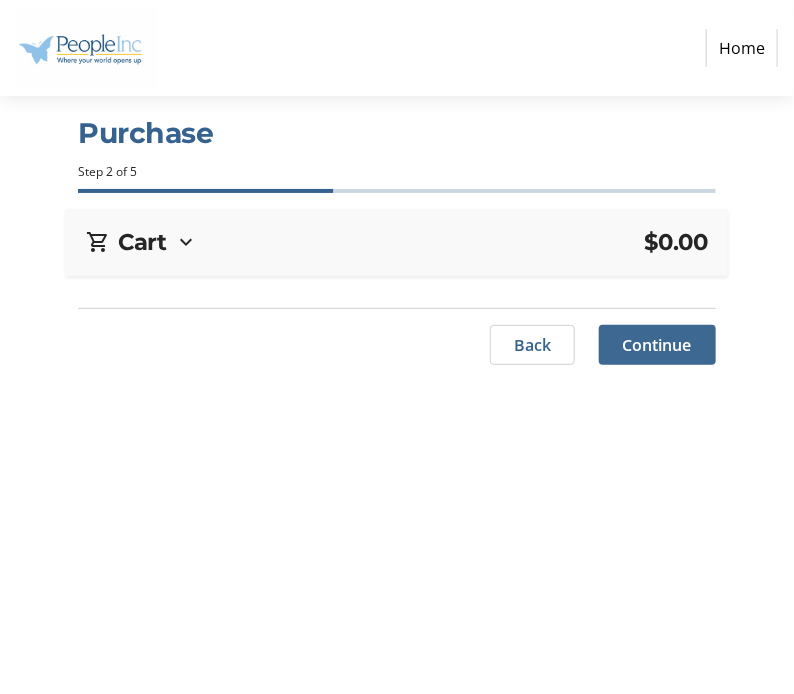 scroll, scrollTop: 0, scrollLeft: 0, axis: both 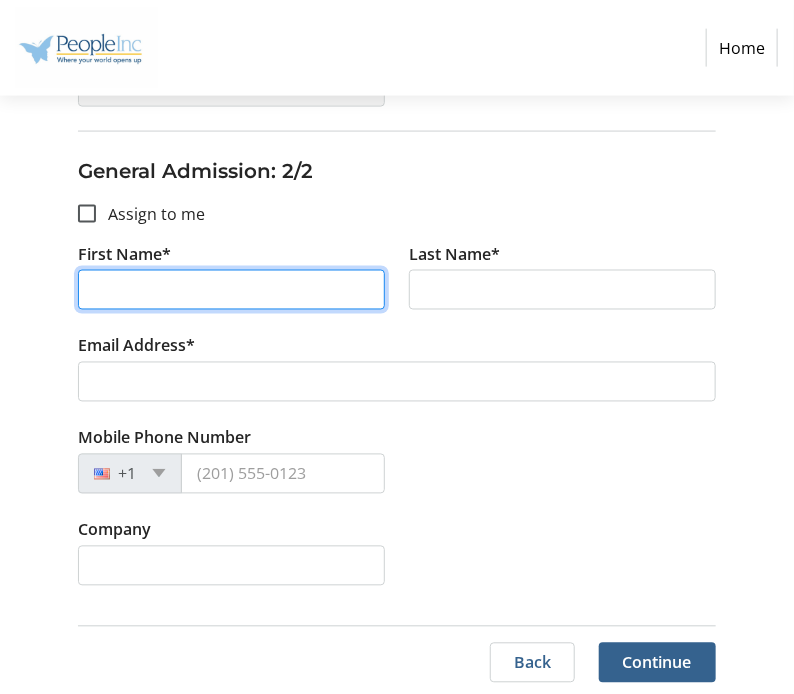 click on "First Name*" at bounding box center (231, 290) 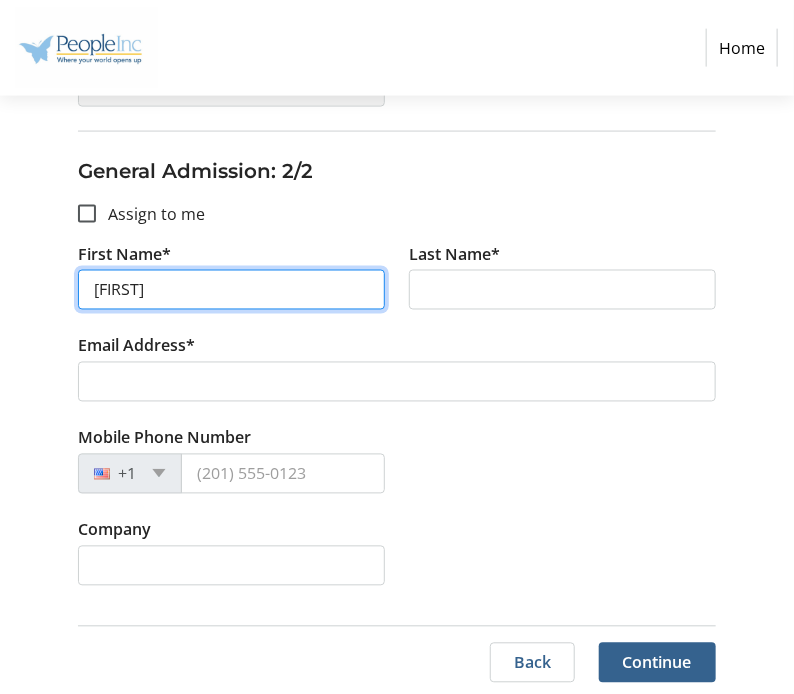 type on "[FIRST]" 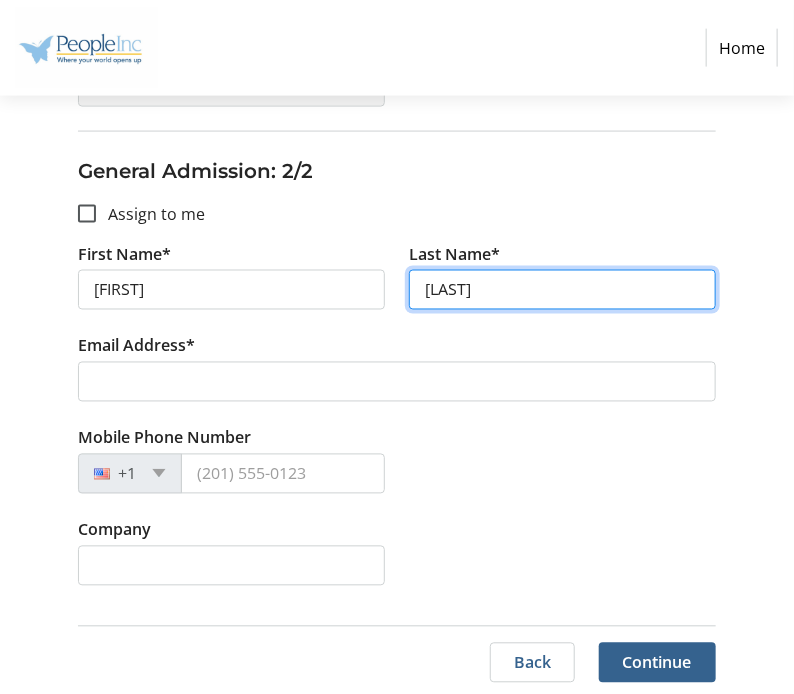 type on "[LAST]" 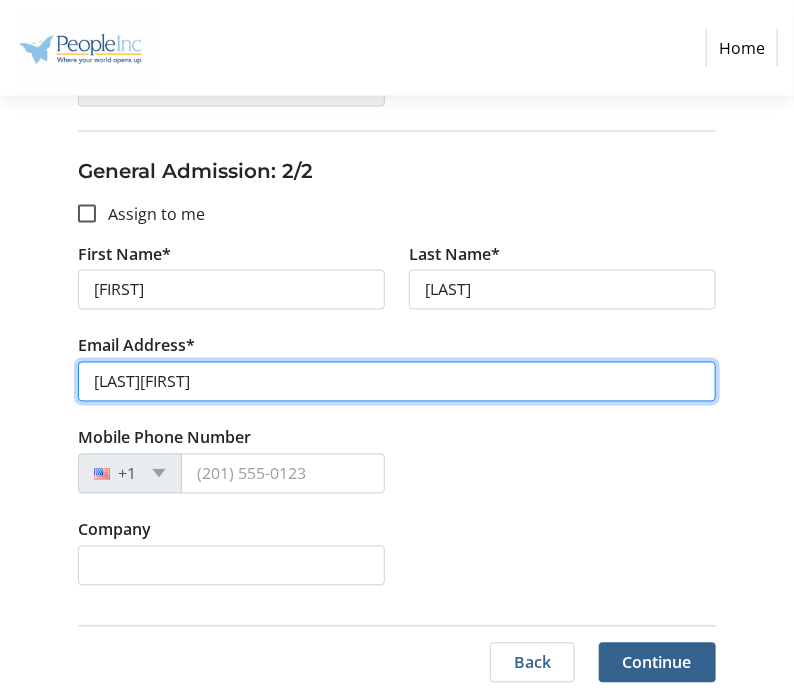 type on "[LAST][FIRST]@[DOMAIN].com" 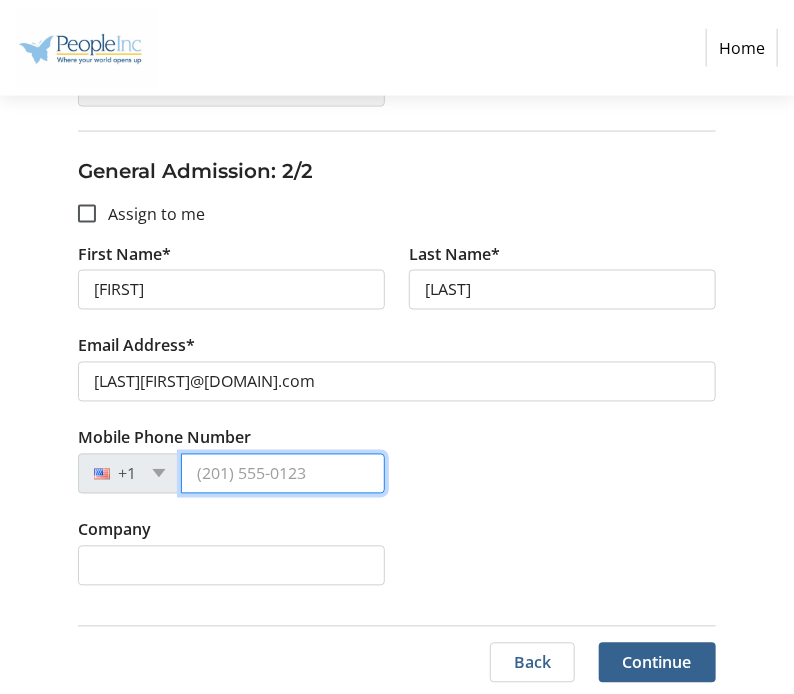 click on "Mobile Phone Number" at bounding box center [283, 474] 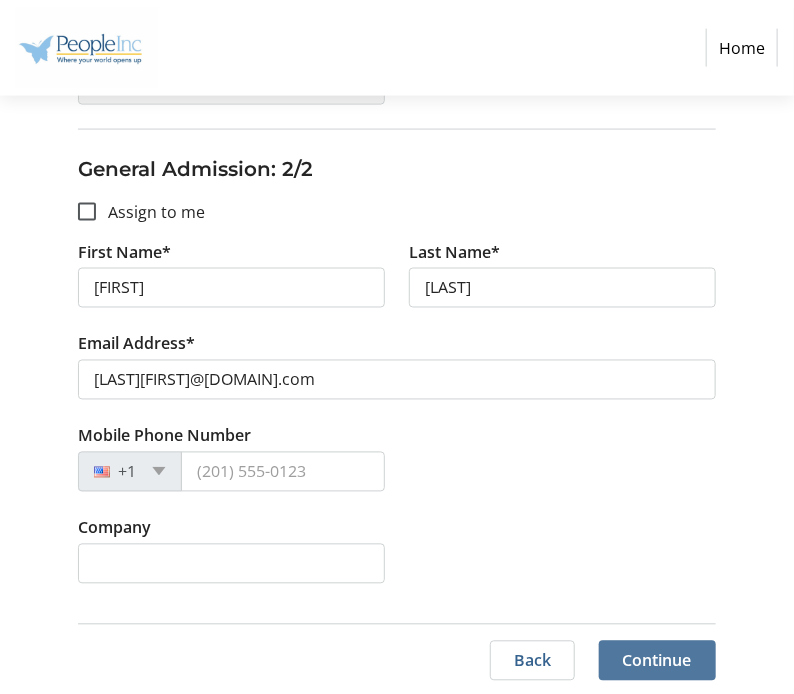 click on "Continue" at bounding box center (657, 661) 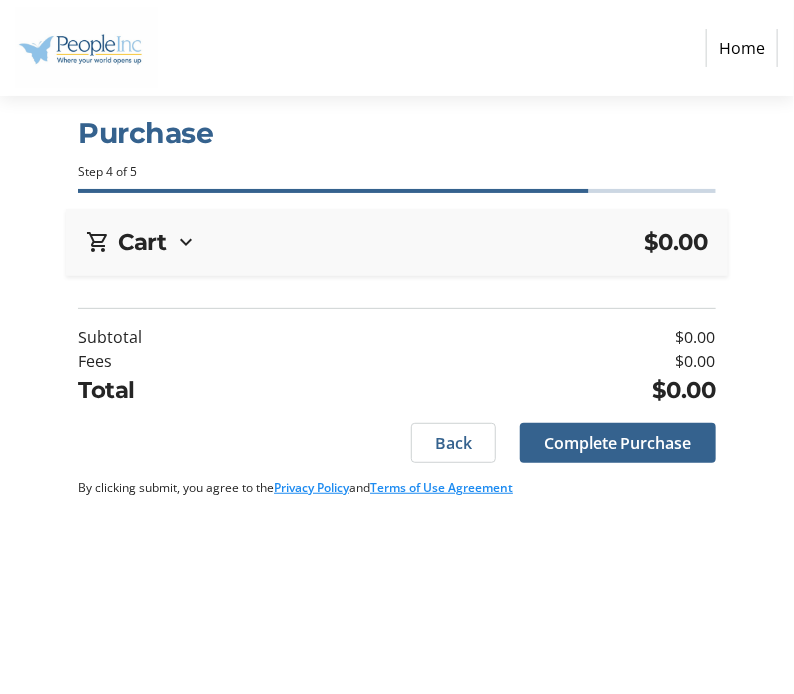 scroll, scrollTop: 0, scrollLeft: 0, axis: both 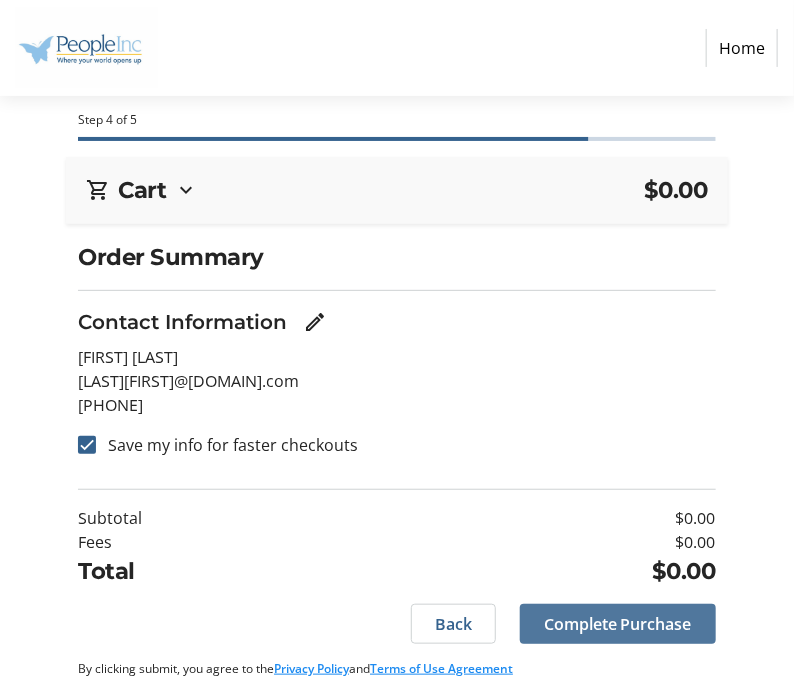 click on "Complete Purchase" at bounding box center (618, 624) 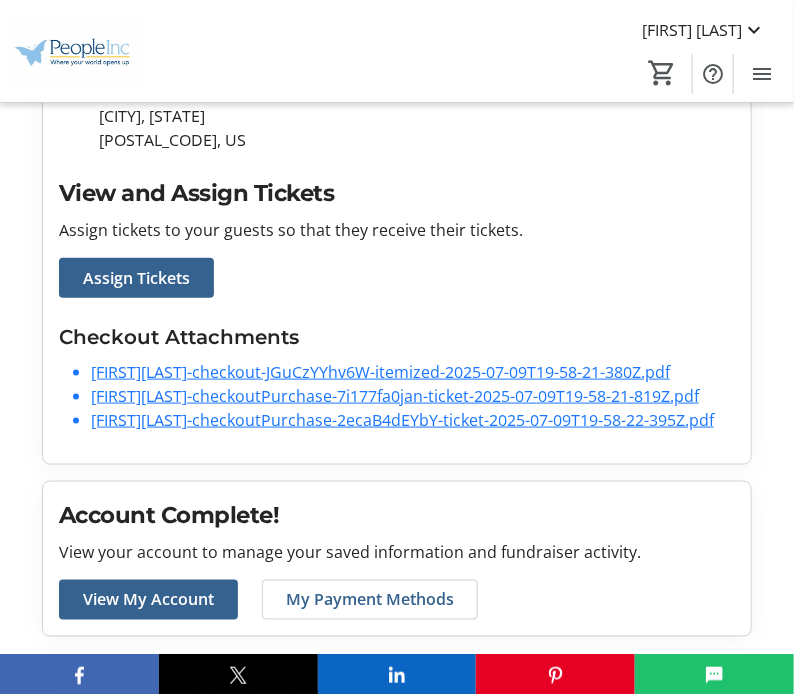 scroll, scrollTop: 428, scrollLeft: 0, axis: vertical 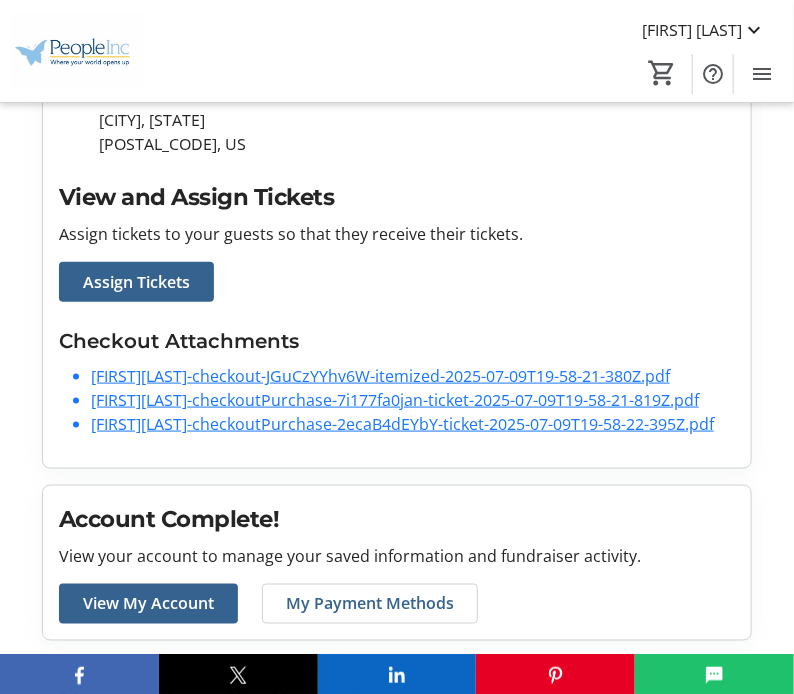 click on "[FIRST][LAST]-checkoutPurchase-2ecaB4dEYbY-ticket-2025-07-09T19-58-22-395Z.pdf" at bounding box center (402, 424) 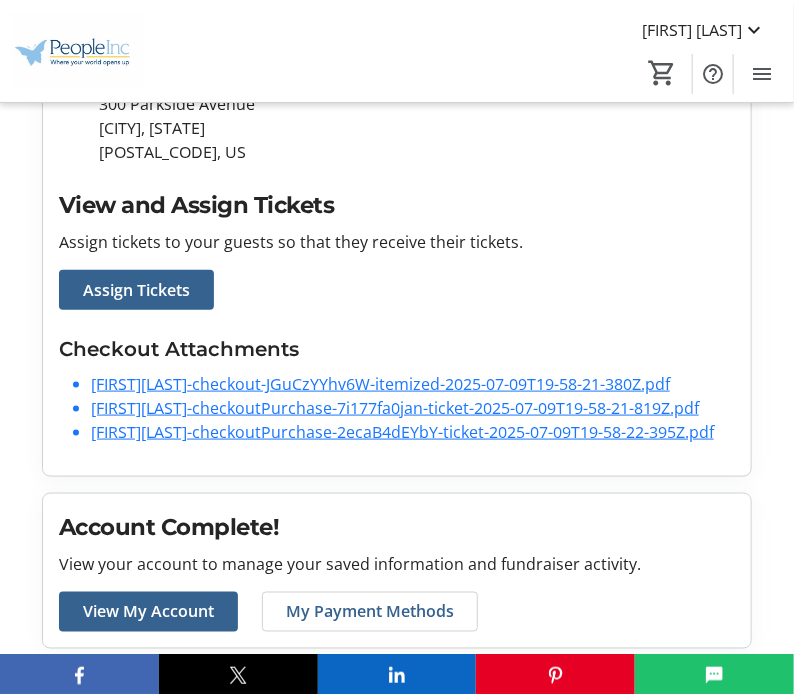 scroll, scrollTop: 414, scrollLeft: 0, axis: vertical 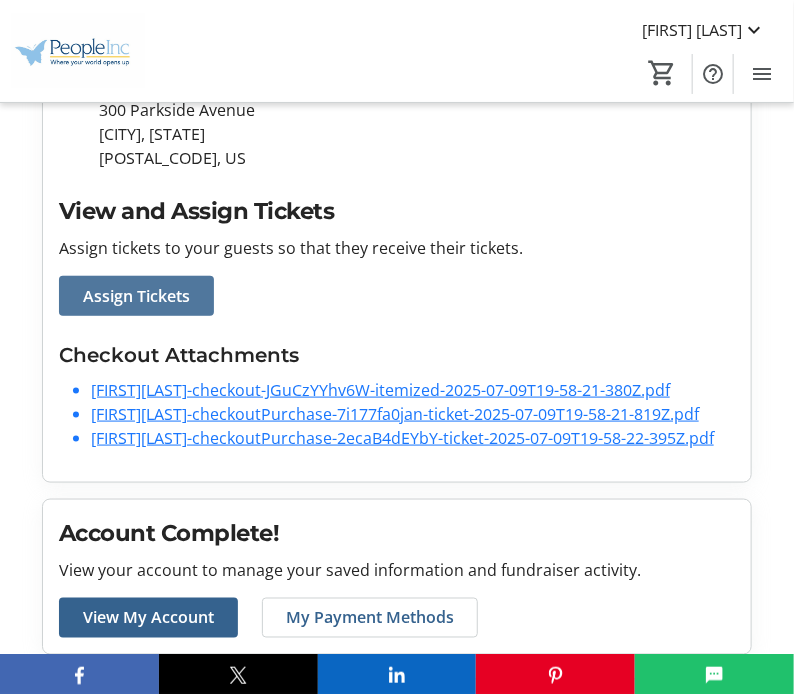 click on "Assign Tickets" at bounding box center (136, 296) 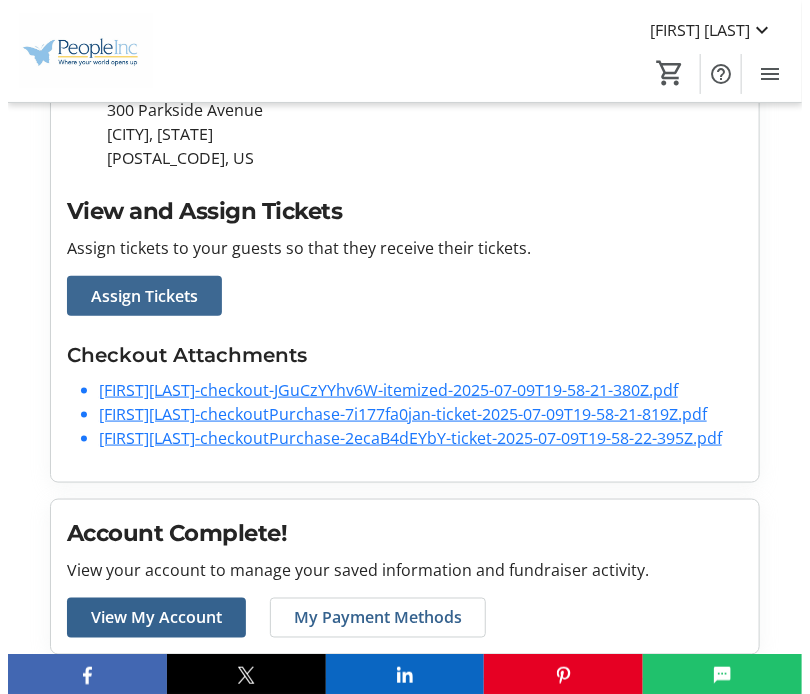 scroll, scrollTop: 0, scrollLeft: 0, axis: both 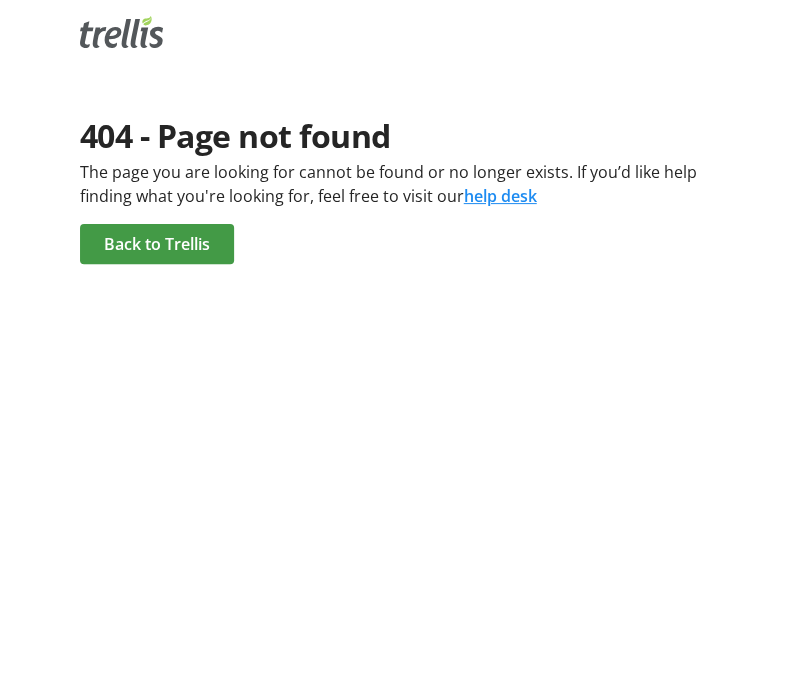click on "Back to Trellis" at bounding box center [157, 244] 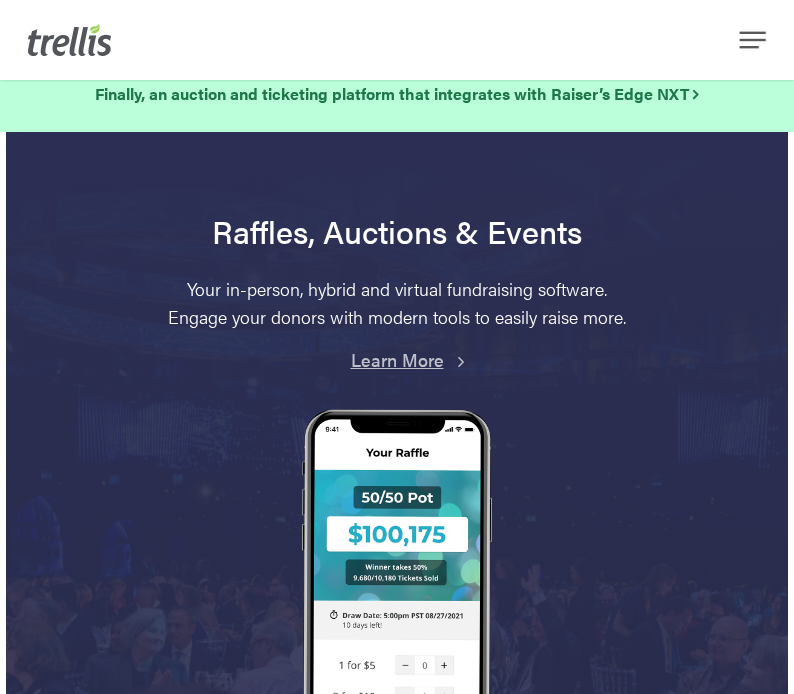 scroll, scrollTop: 232, scrollLeft: 0, axis: vertical 